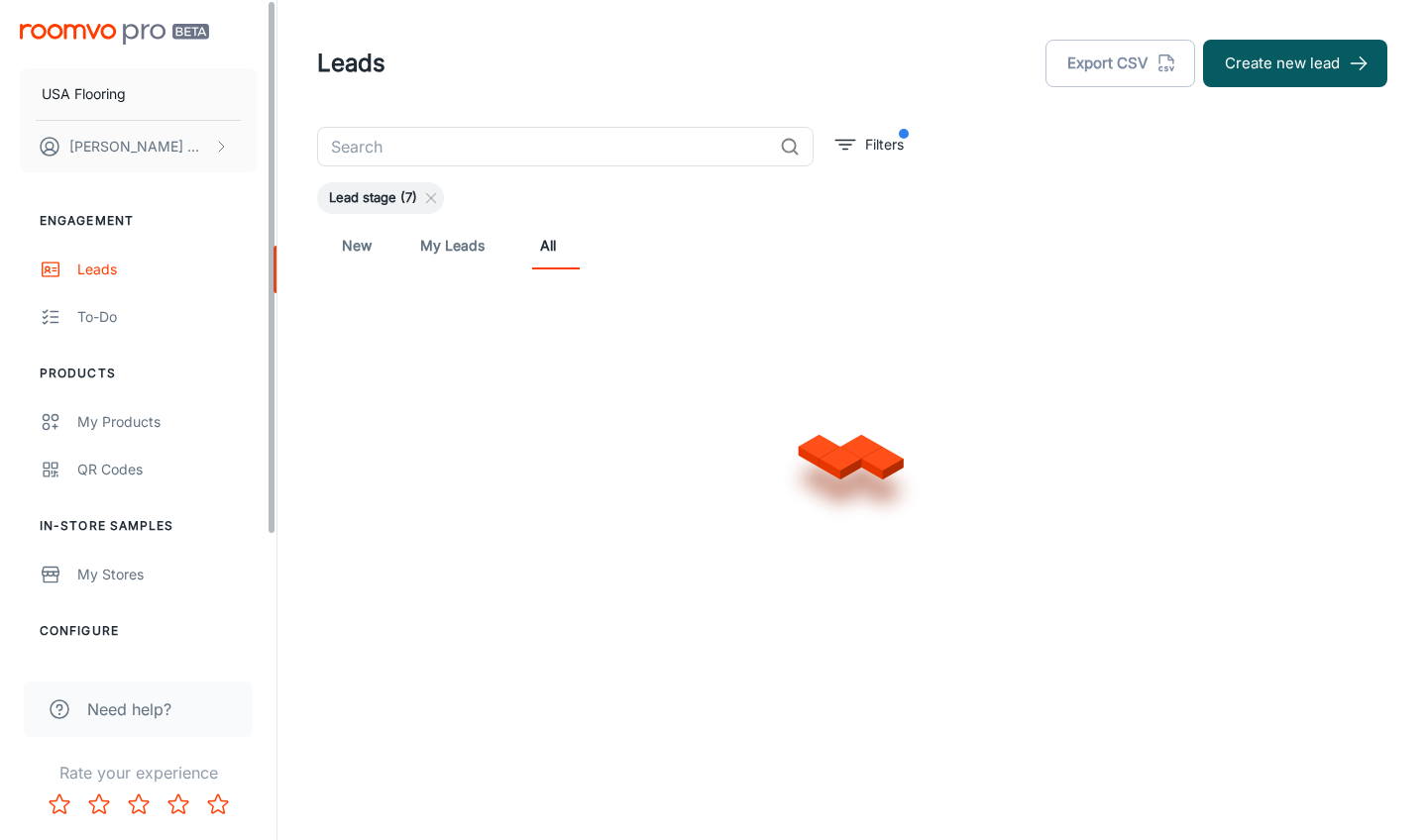 scroll, scrollTop: 0, scrollLeft: 0, axis: both 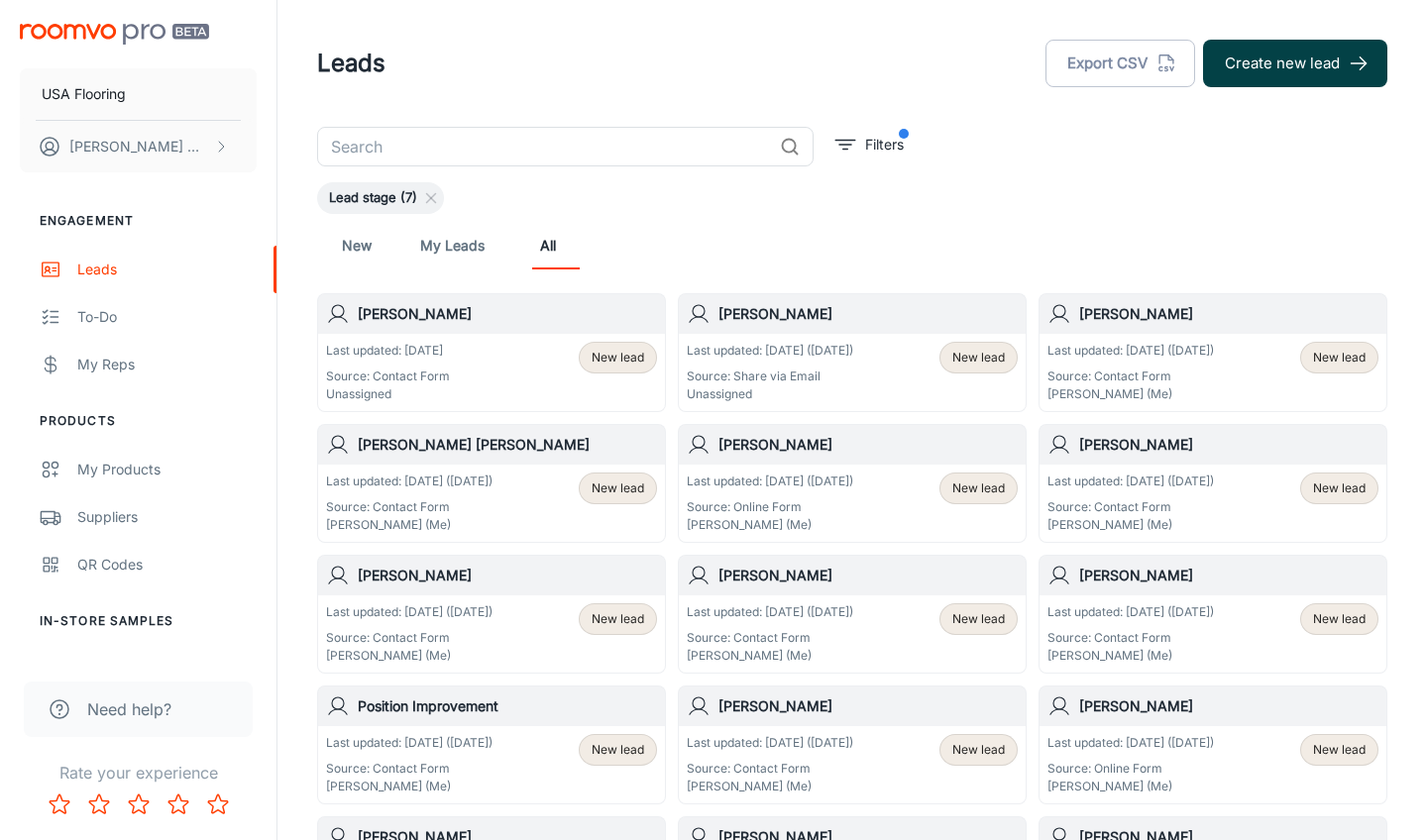 click on "Create new lead" at bounding box center [1295, 63] 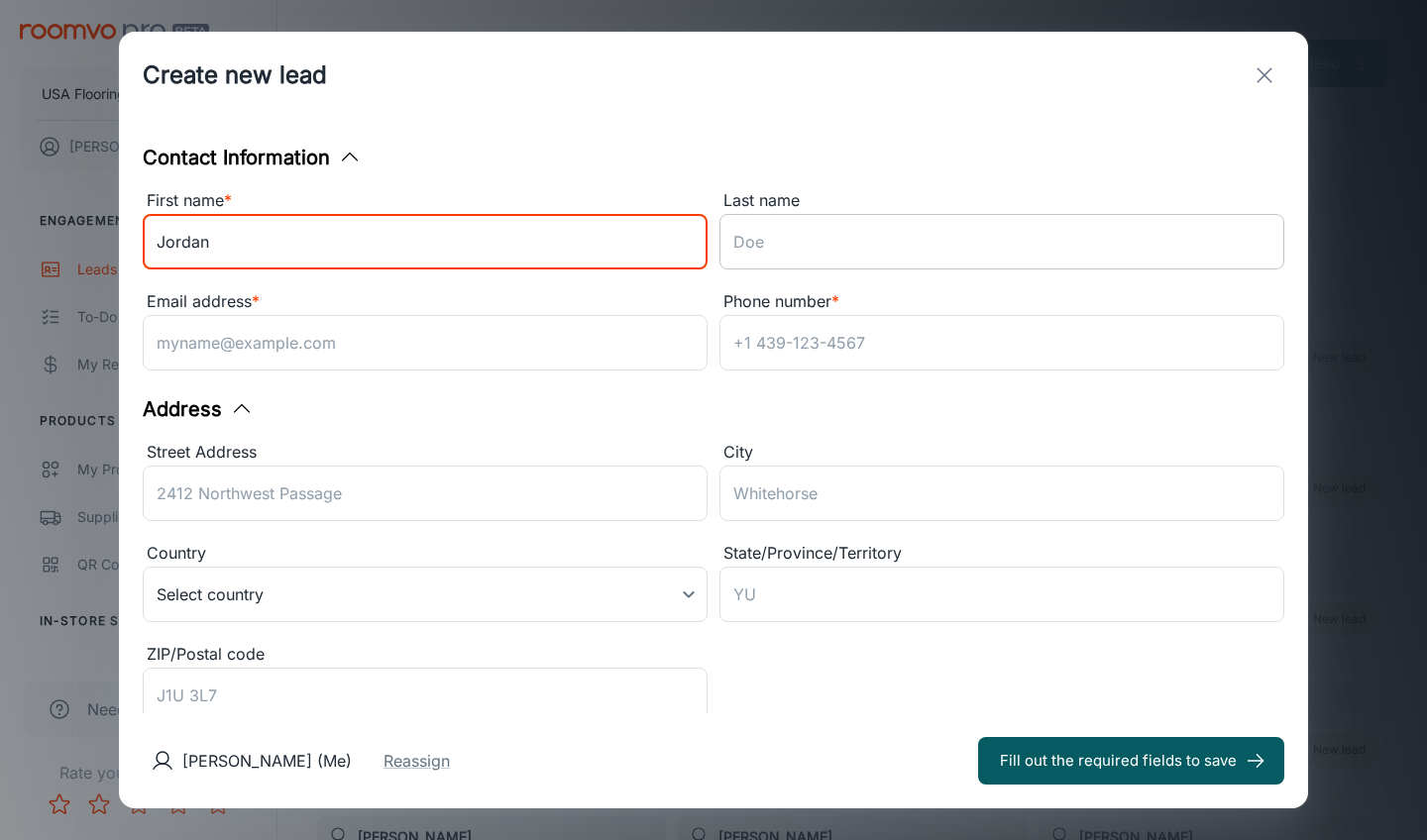 type on "Jordan" 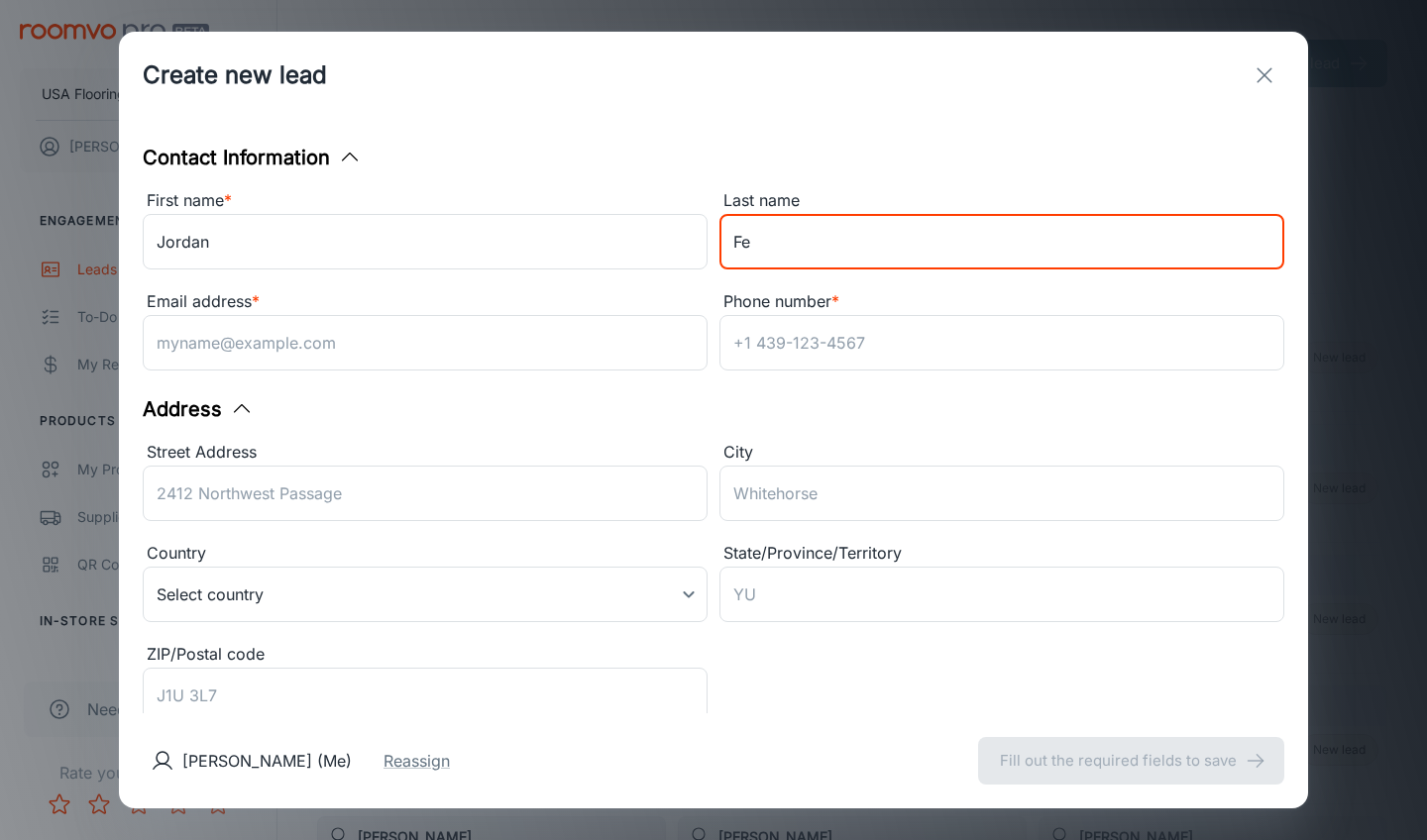 type on "F" 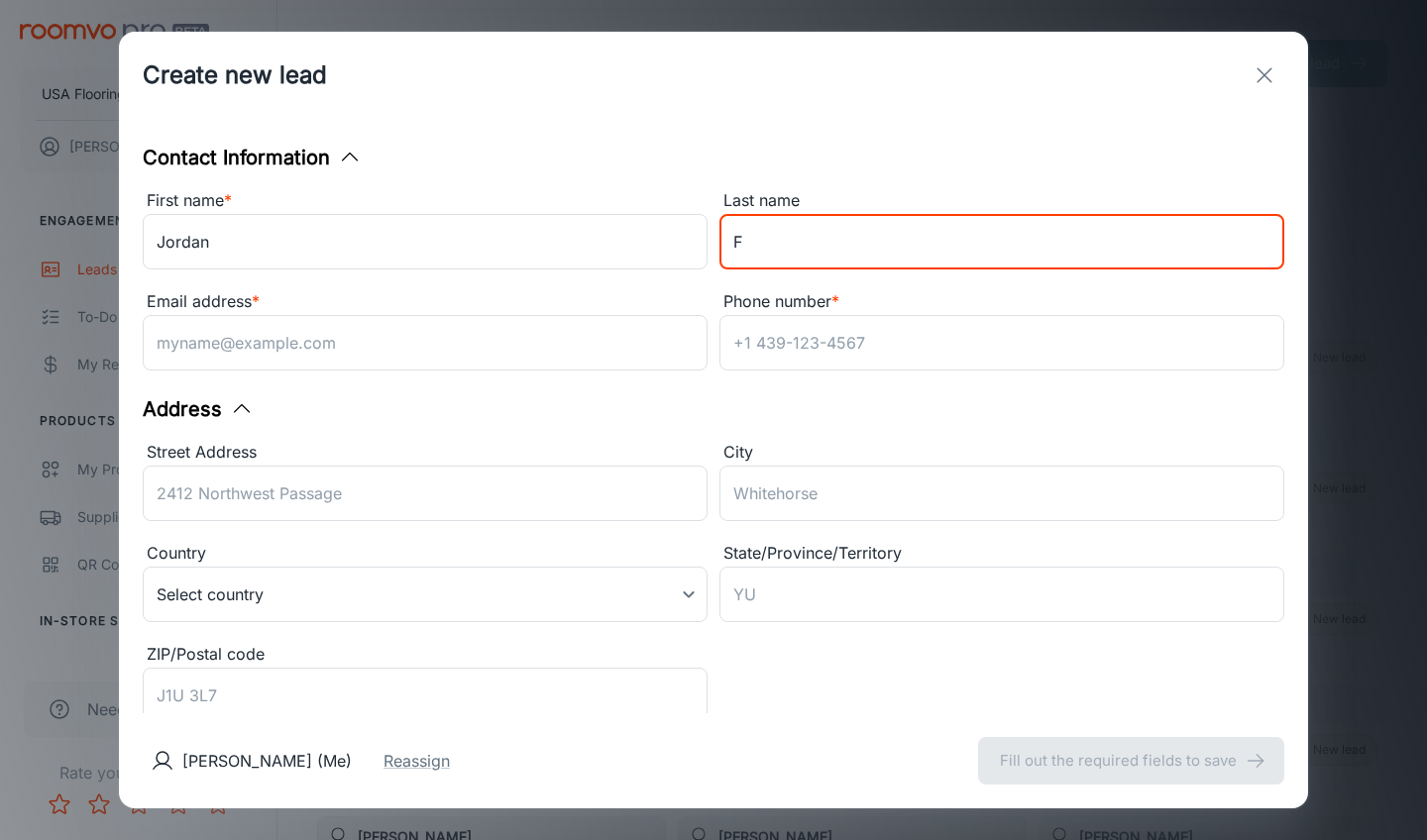 type 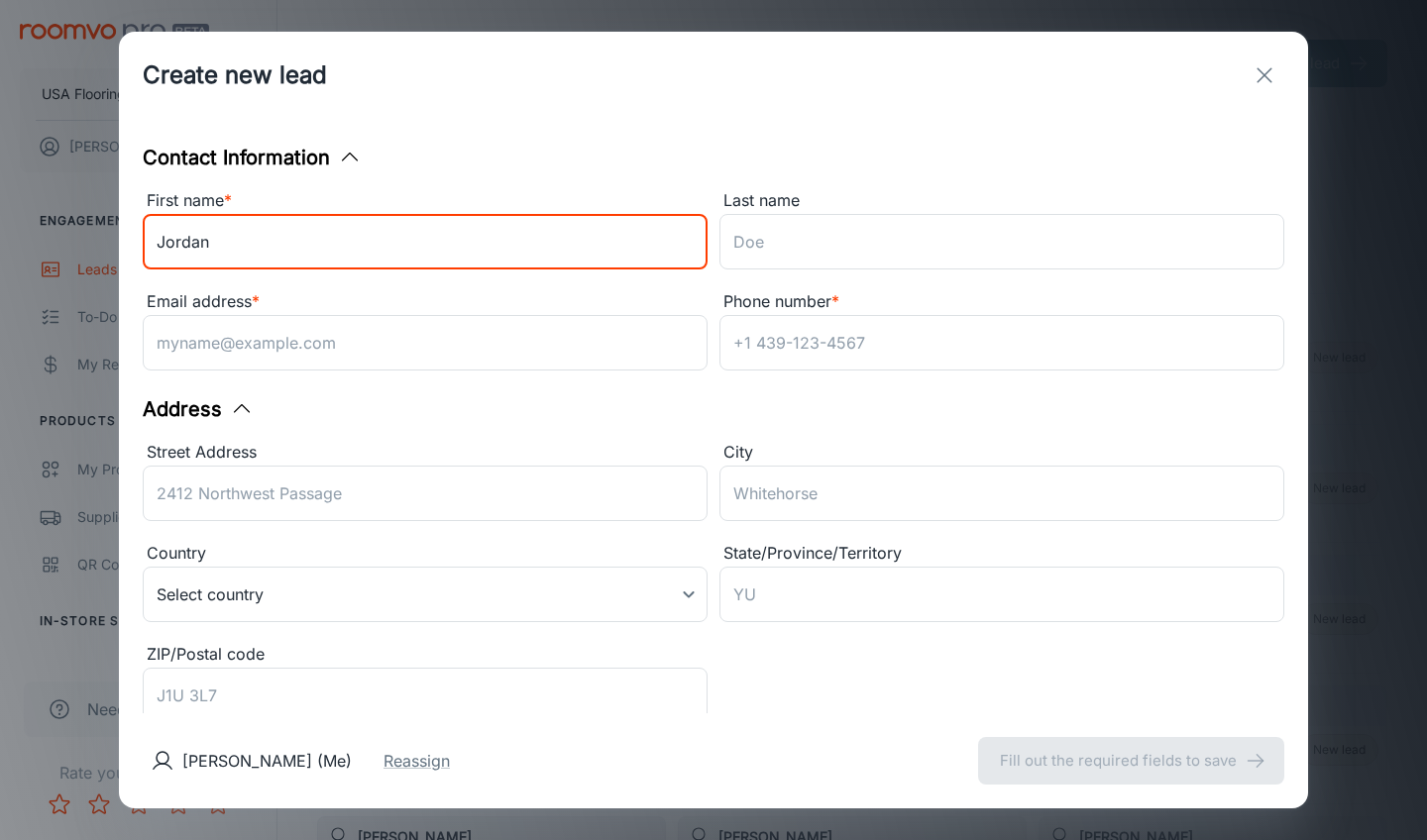 click on "Jordan" at bounding box center (425, 242) 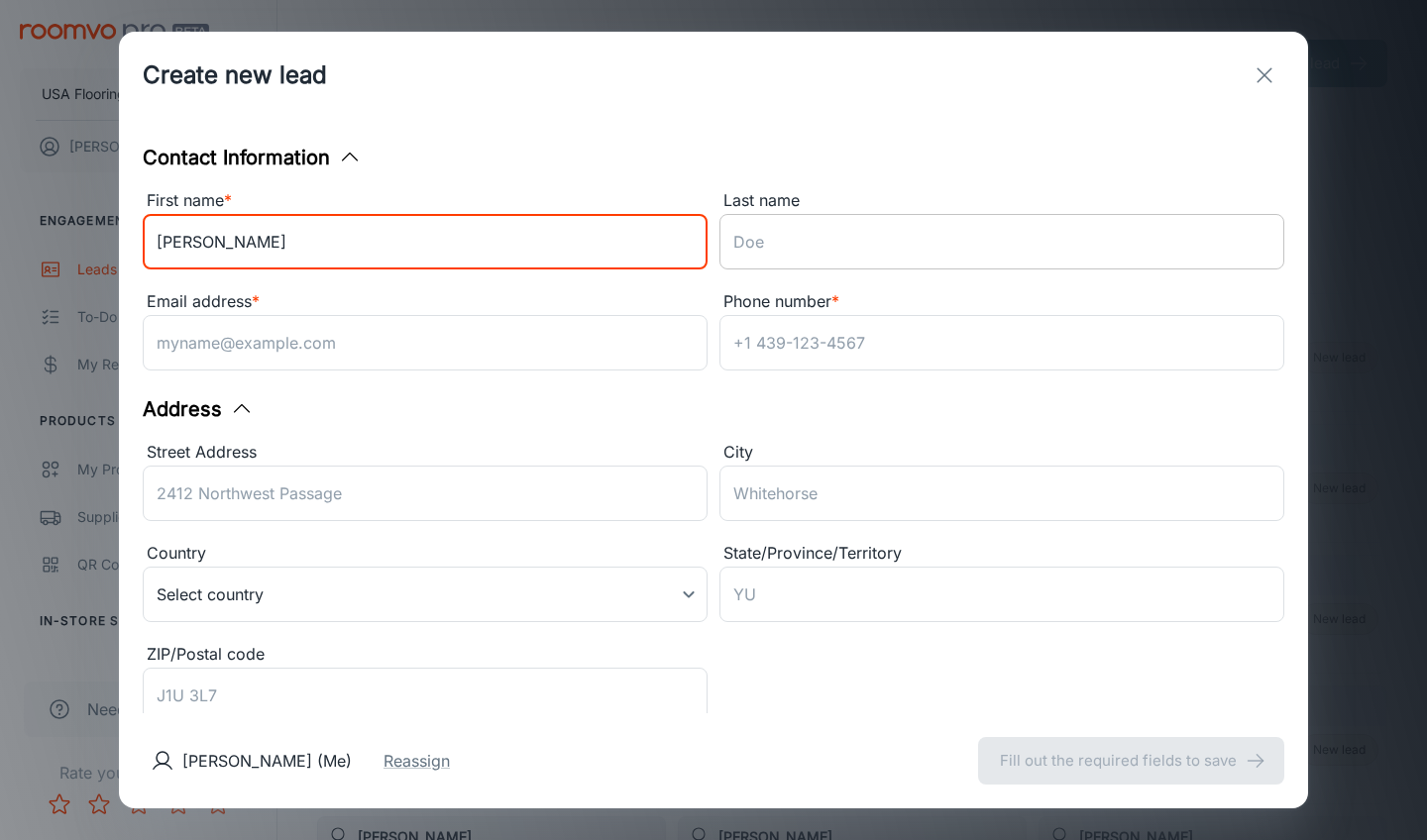 type on "[PERSON_NAME]" 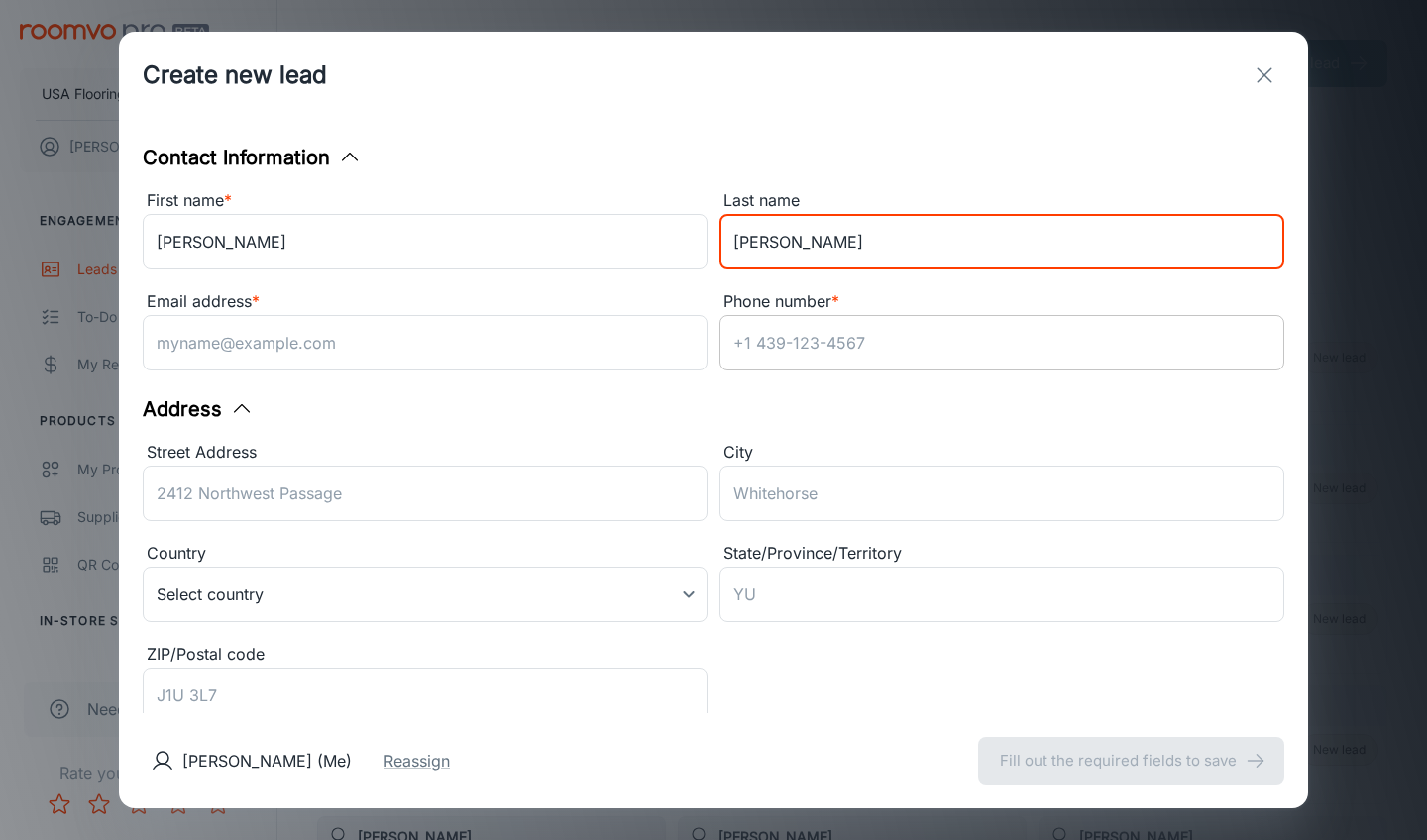 type on "[PERSON_NAME]" 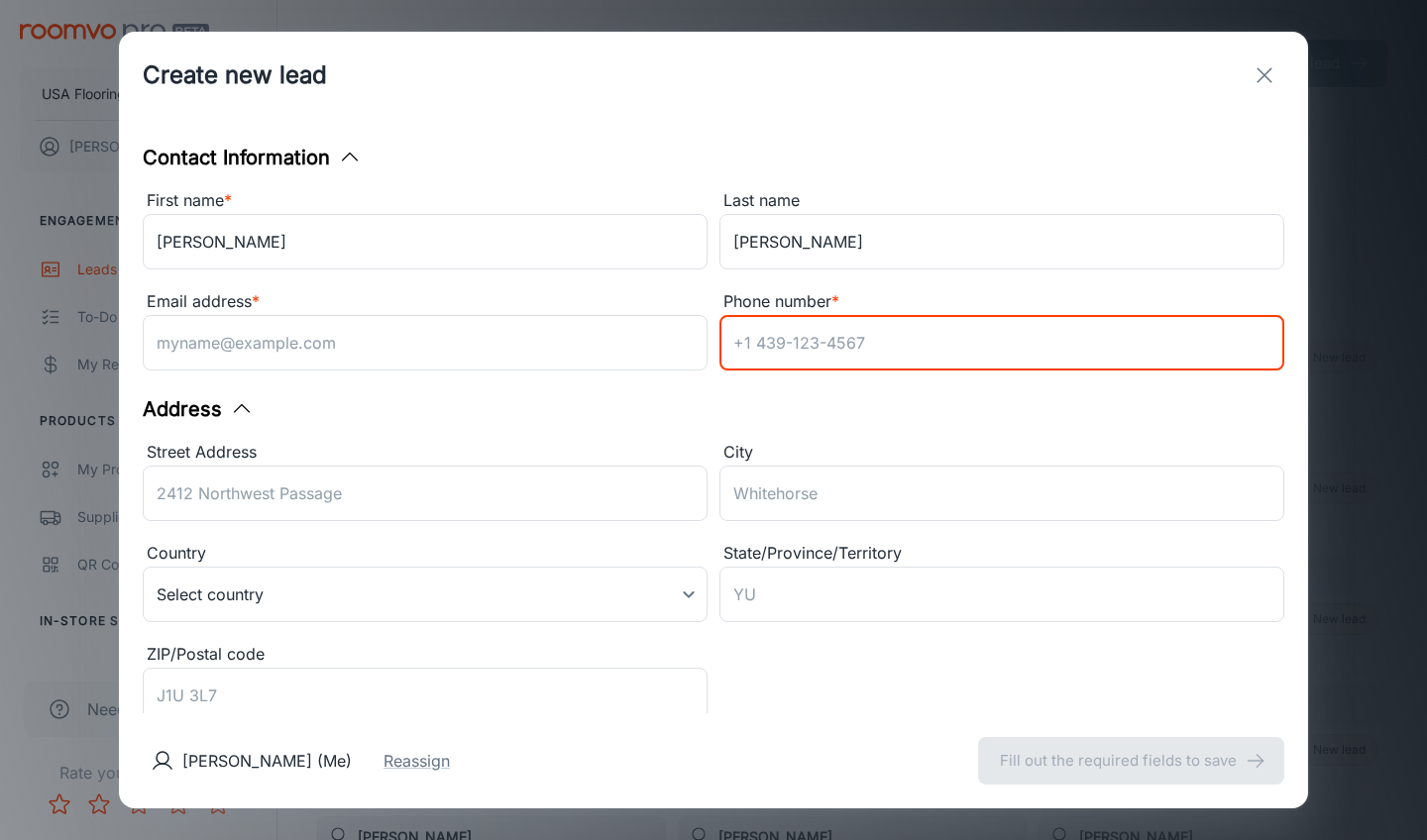 paste on "[PHONE_NUMBER]" 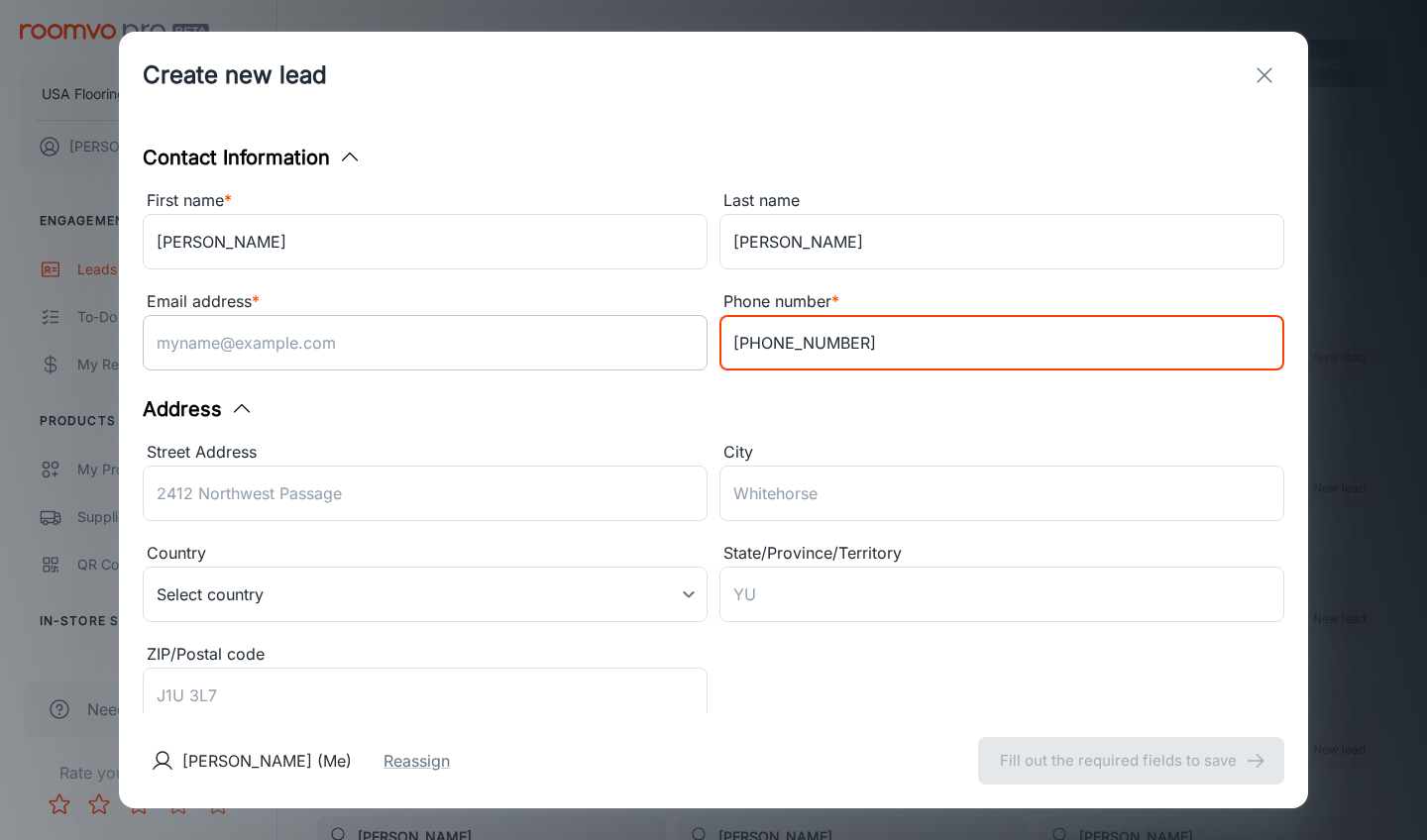 type on "[PHONE_NUMBER]" 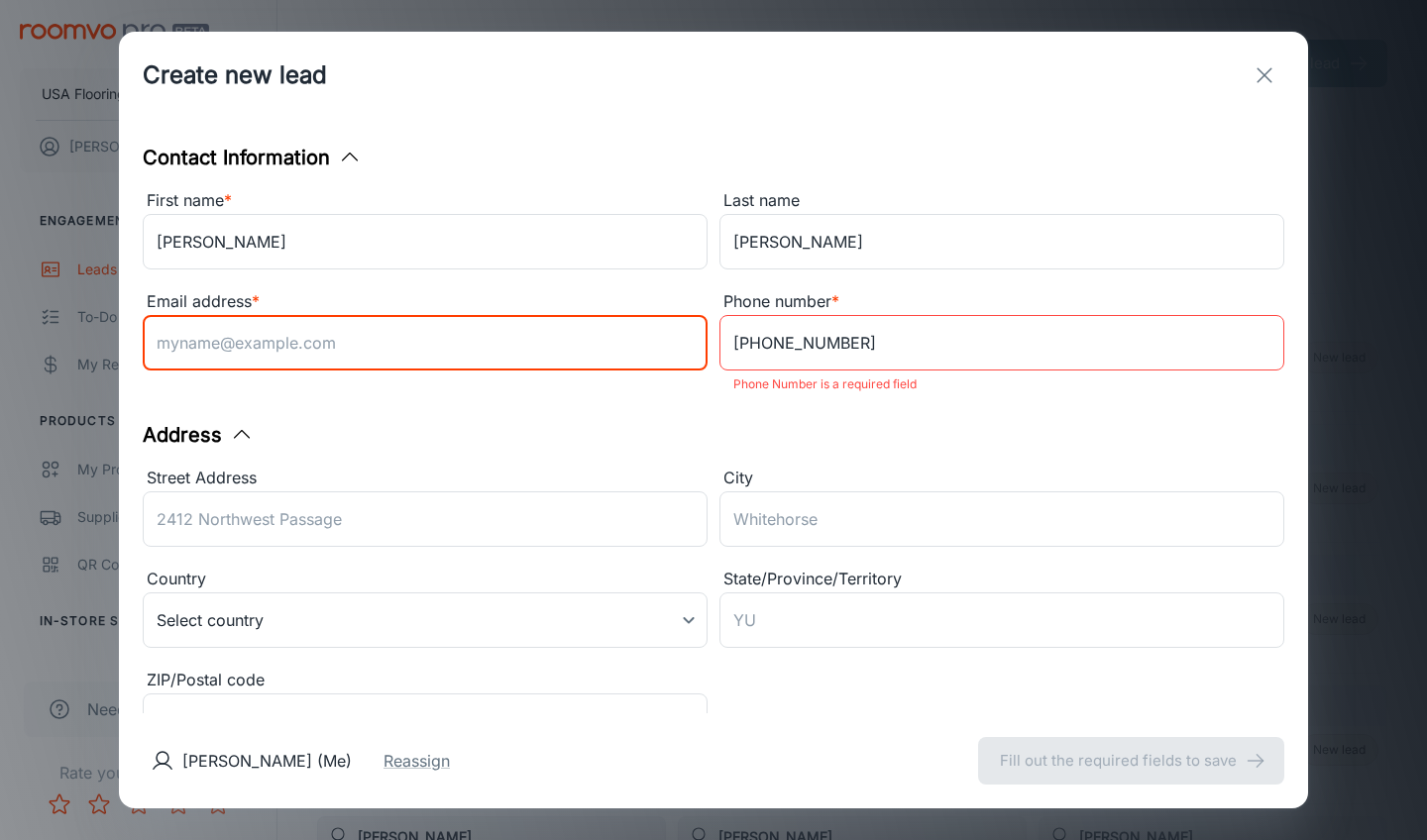 paste on "[EMAIL_ADDRESS][DOMAIN_NAME]" 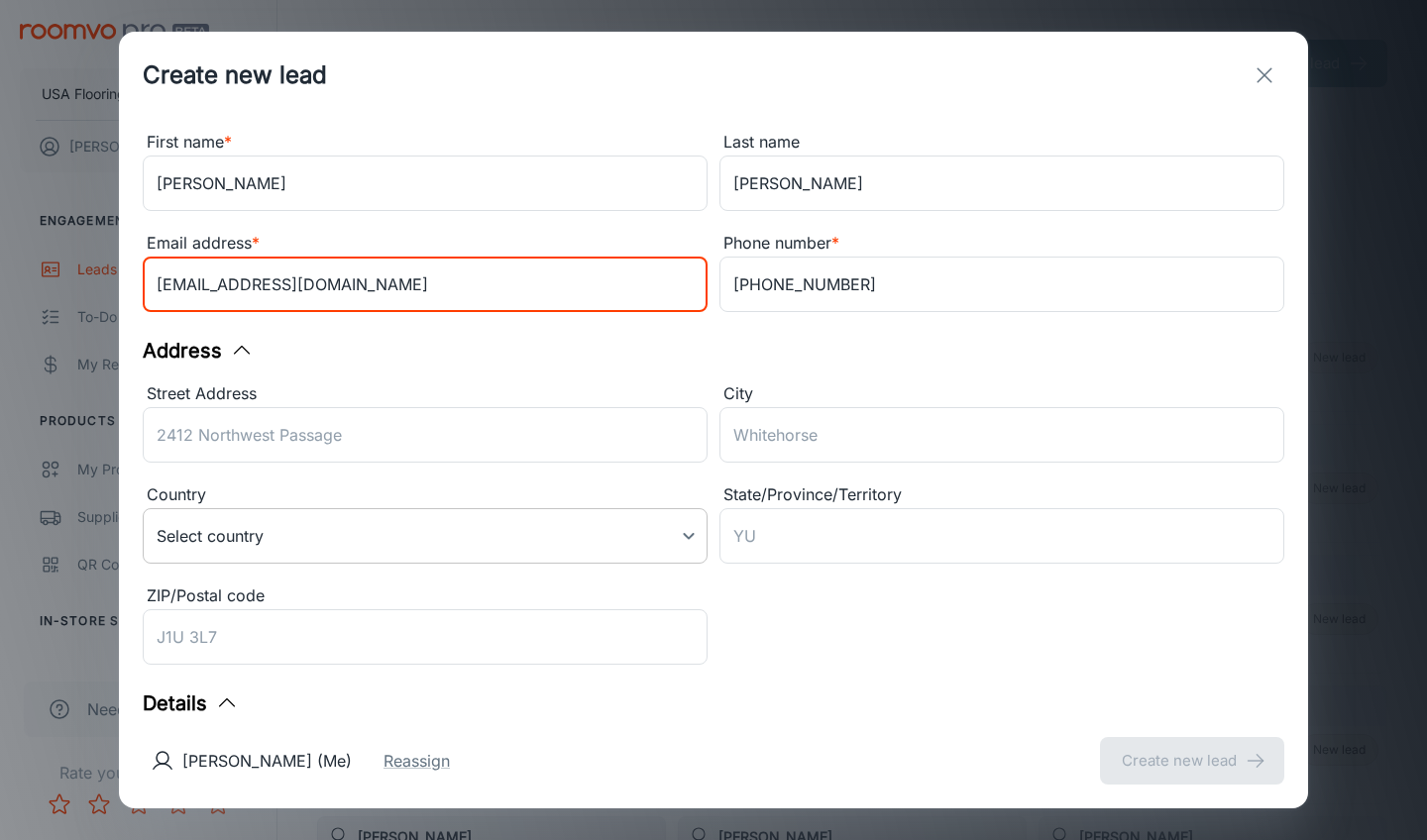 scroll, scrollTop: 78, scrollLeft: 0, axis: vertical 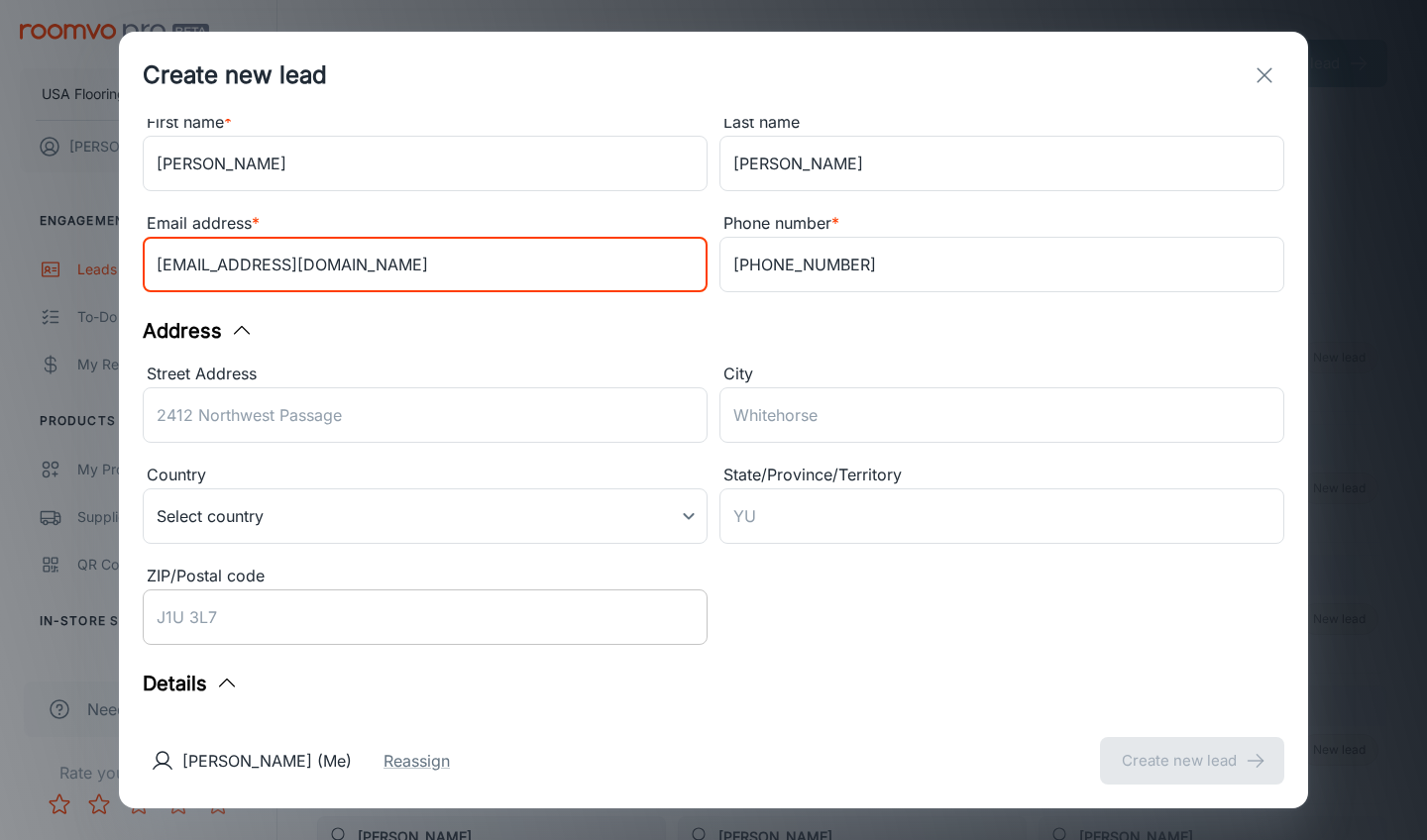 type on "[EMAIL_ADDRESS][DOMAIN_NAME]" 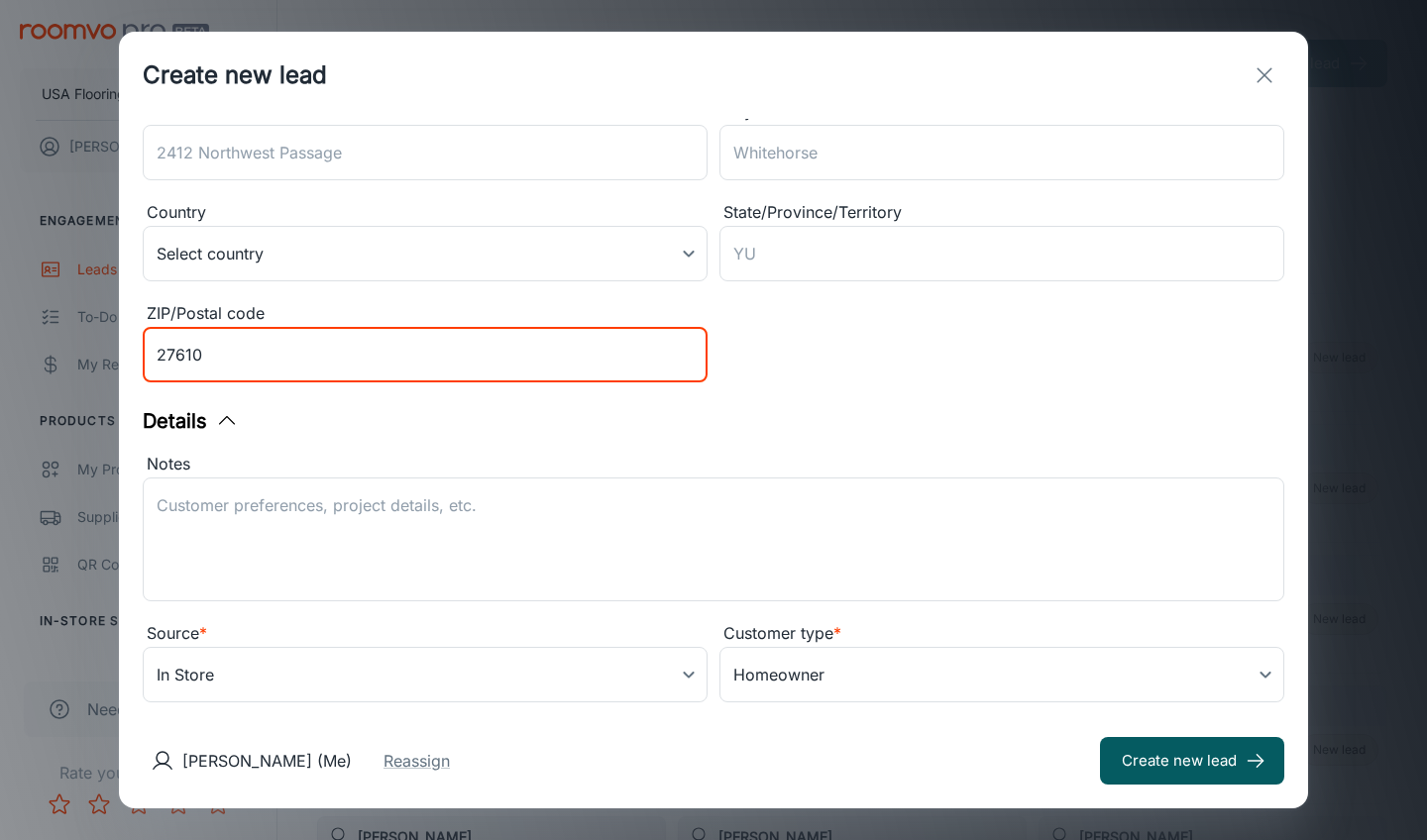 scroll, scrollTop: 377, scrollLeft: 0, axis: vertical 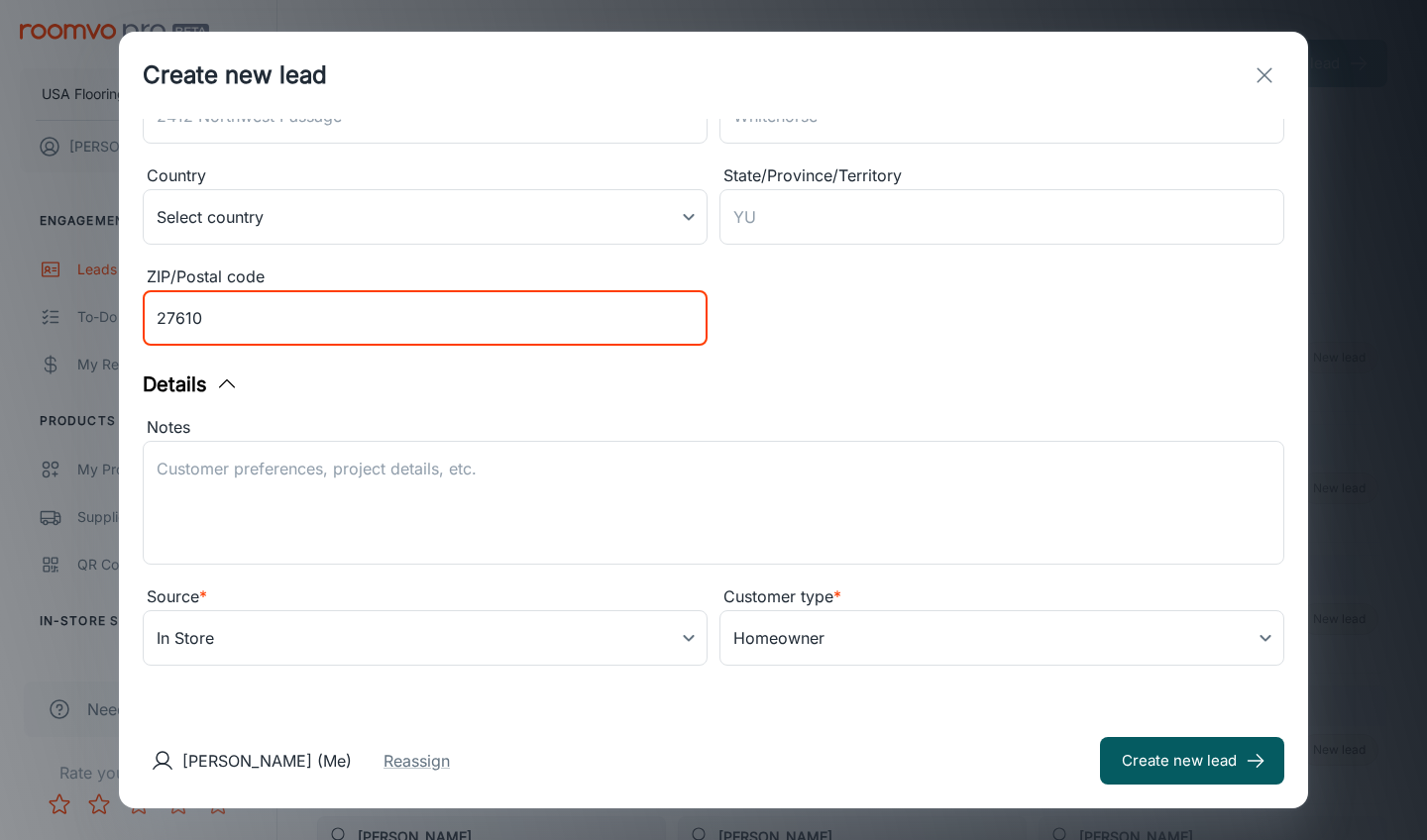 type on "27610" 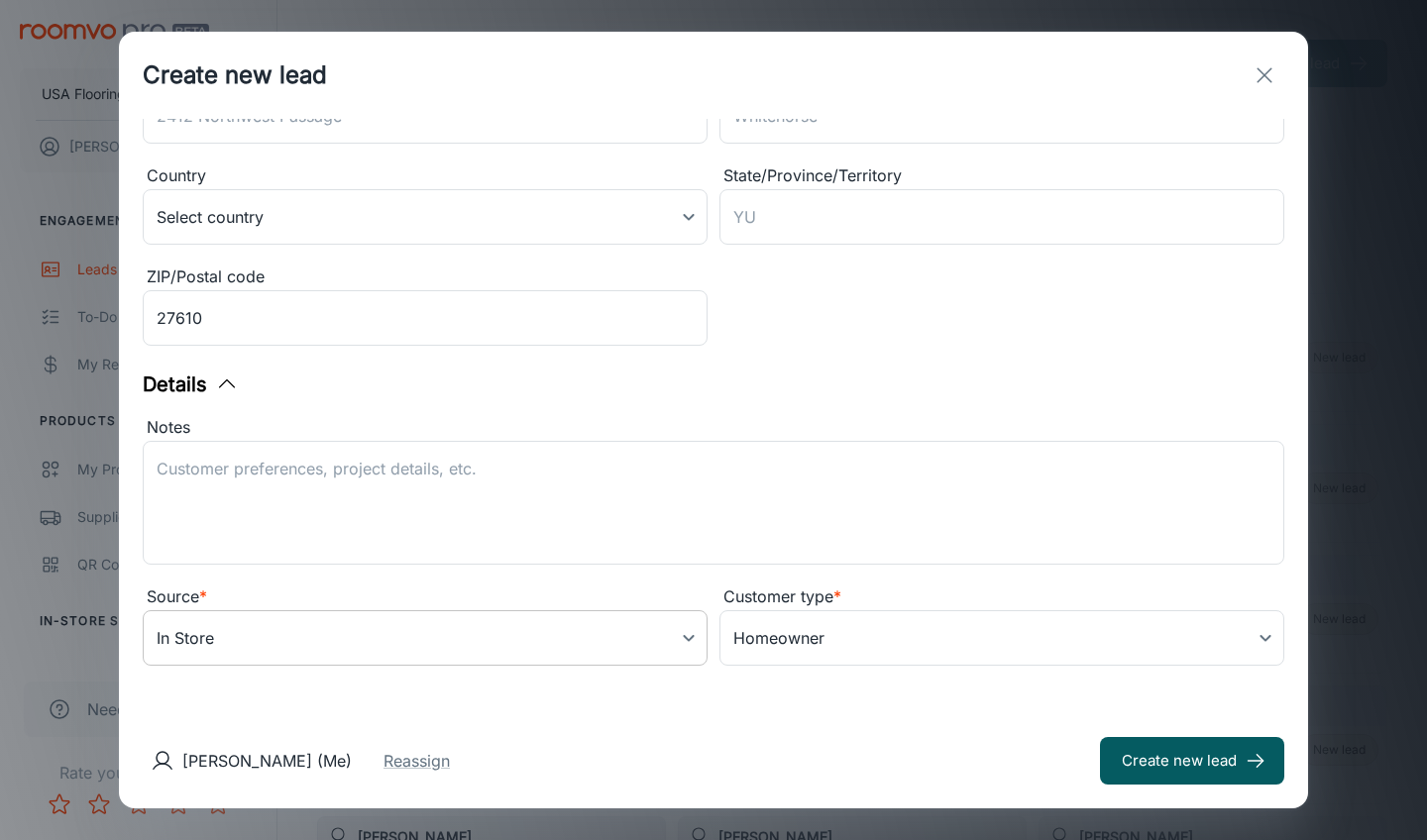 click on "USA Flooring [PERSON_NAME] Engagement Leads To-do My Reps Products My Products Suppliers QR Codes In-Store Samples My Samples My Stores Configure Roomvo Sites Platform Management View as RSA User Administration Need help? Rate your experience Leads Export CSV Create new lead ​ Filters Lead stage (7) New My Leads All [PERSON_NAME]  Last updated: [DATE] Source: Contact Form Unassigned New lead [PERSON_NAME]  Last updated: [DATE] ([DATE]) Source: Share via Email Unassigned New lead [PERSON_NAME]  Last updated: [DATE] ([DATE]) Source: Contact Form [PERSON_NAME] (Me) New lead [PERSON_NAME] [PERSON_NAME]  Last updated: [DATE] ([DATE]) Source: Contact Form [PERSON_NAME] (Me) New lead [PERSON_NAME] Last updated: [DATE] ([DATE]) Source: Online Form [PERSON_NAME] (Me) New lead [PERSON_NAME]  Last updated: [DATE] ([DATE]) Source: Contact Form [PERSON_NAME] (Me) New lead [PERSON_NAME]  Last updated: [DATE] ([DATE]) Source: Contact Form [PERSON_NAME] (Me) New lead New lead G" at bounding box center (714, 420) 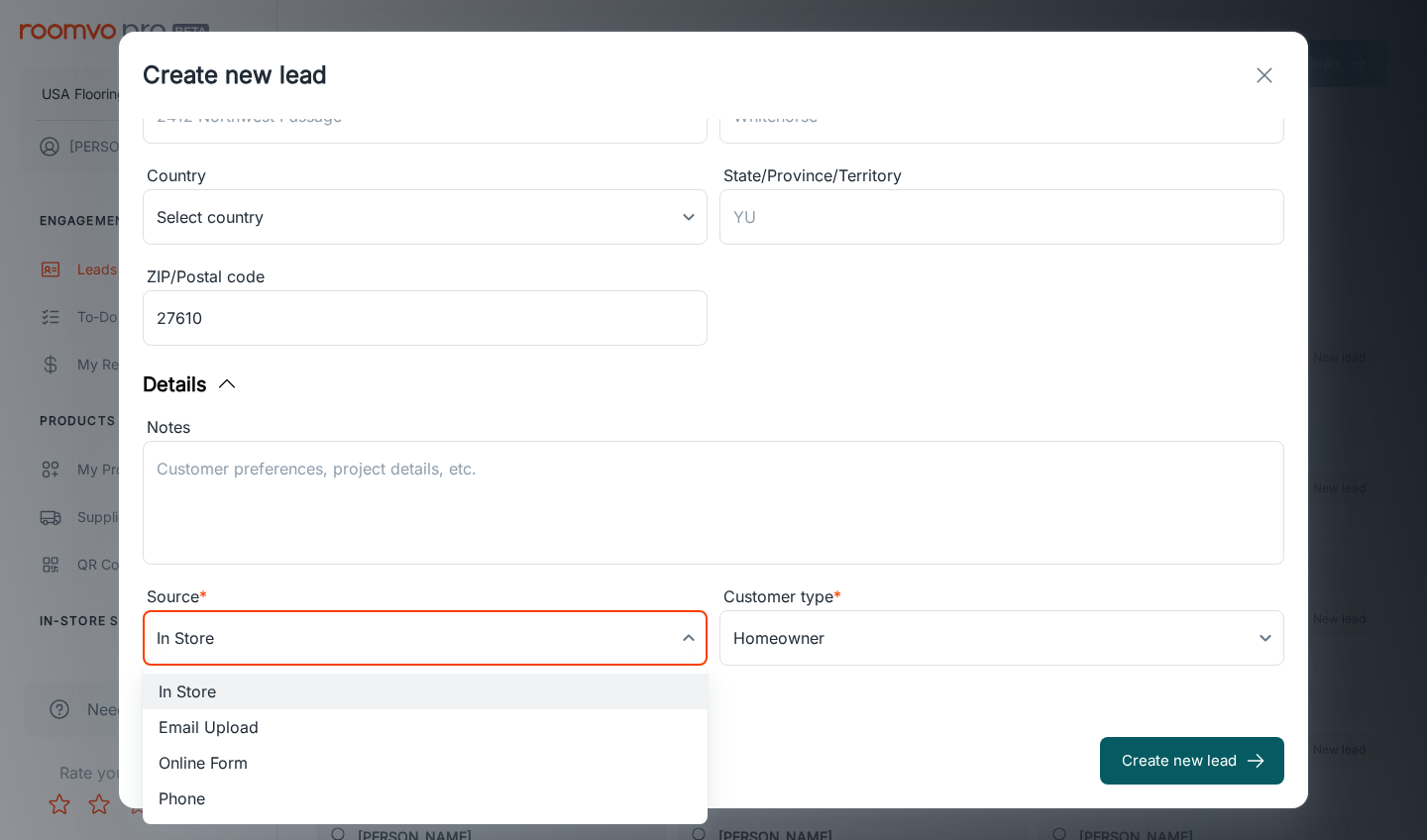 click on "Online Form" at bounding box center [425, 763] 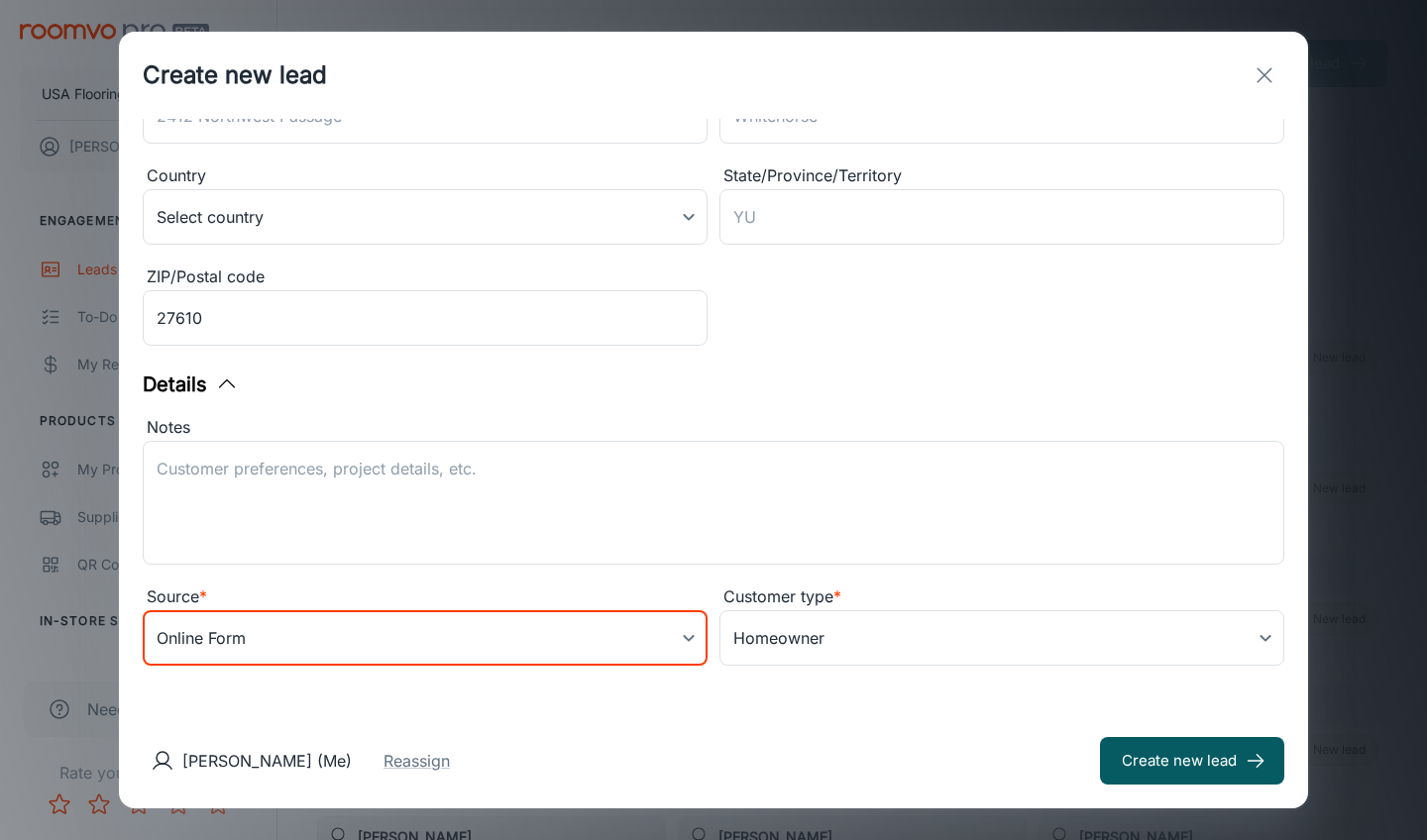 type on "online_form" 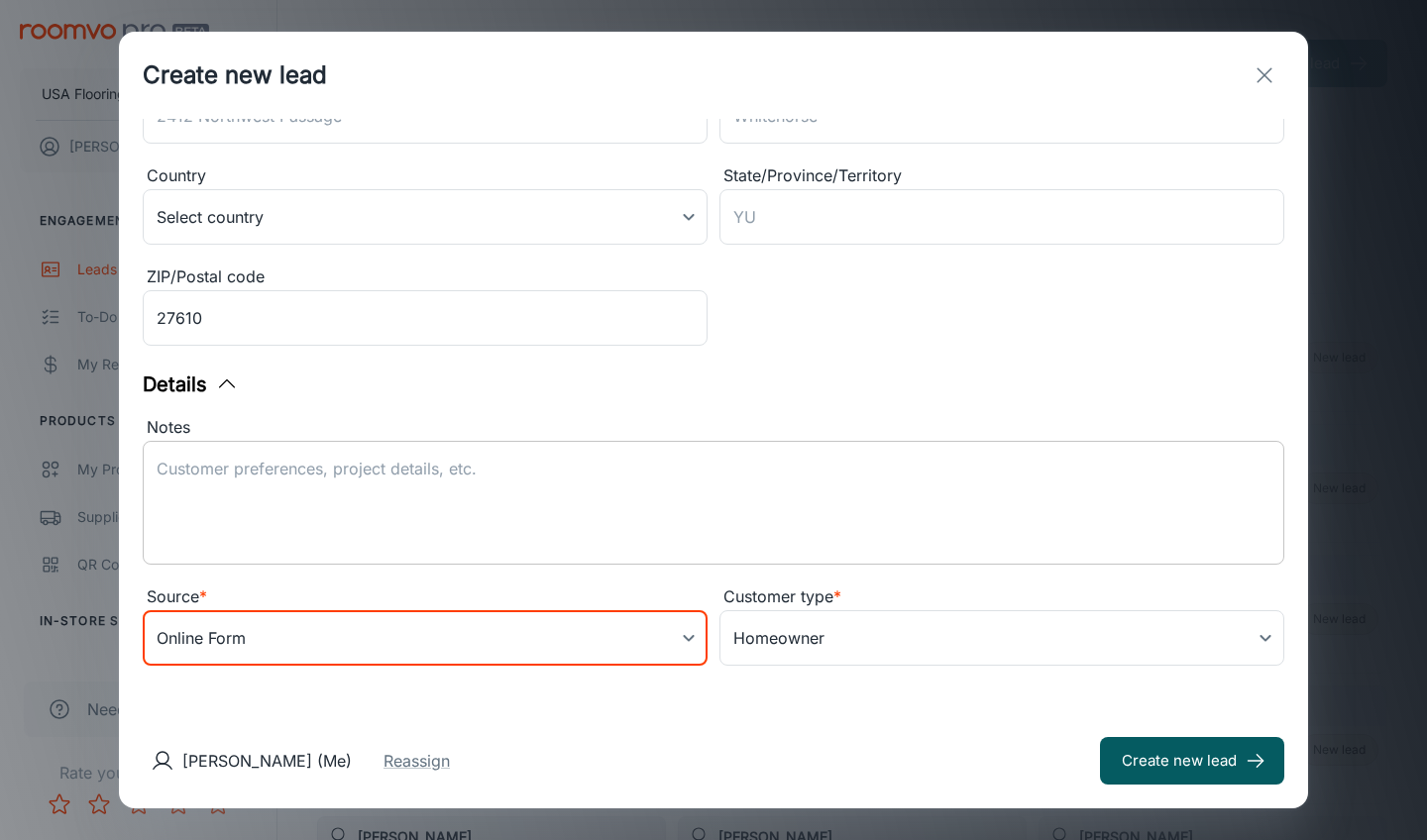 click on "Notes" at bounding box center (714, 503) 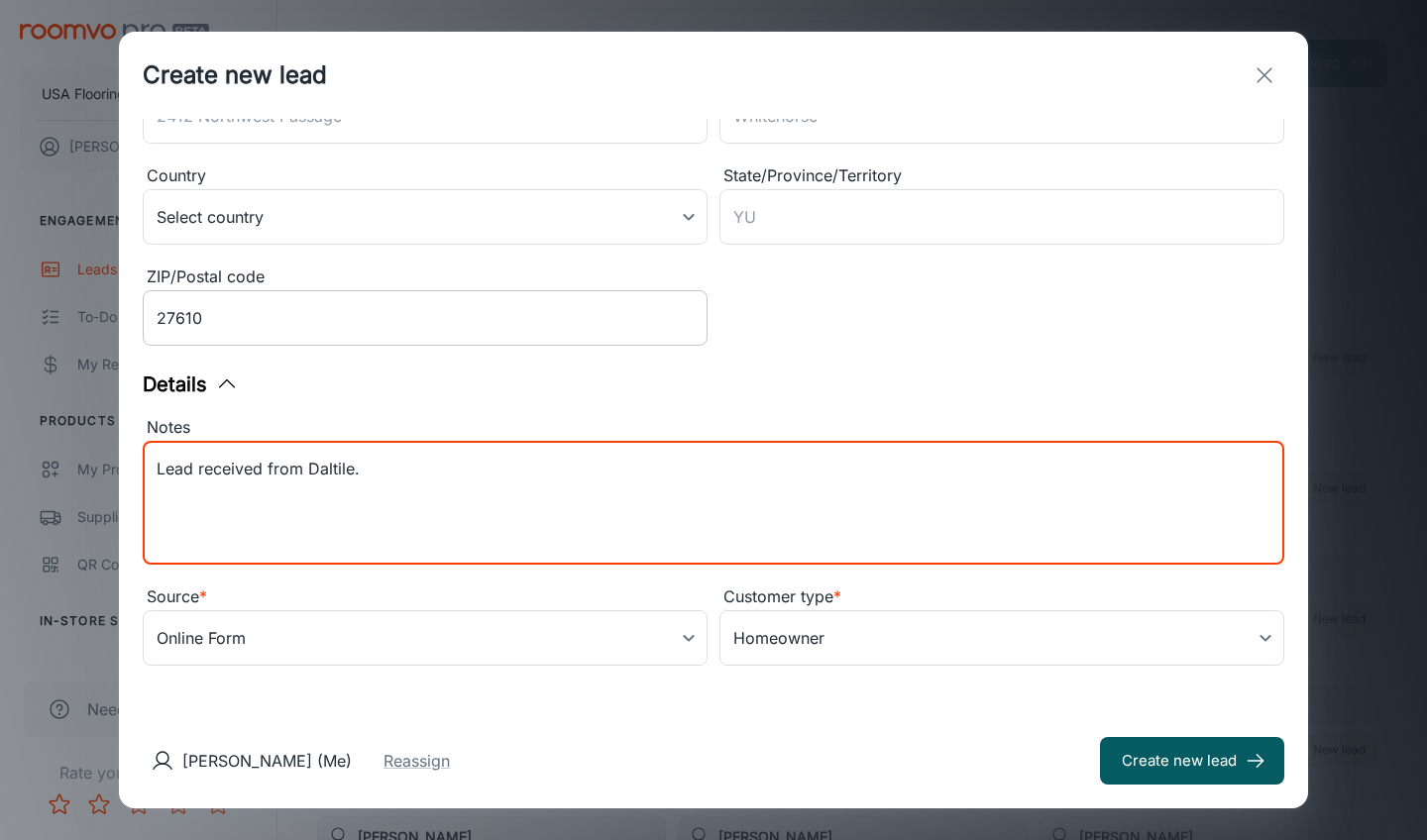 scroll, scrollTop: 377, scrollLeft: 0, axis: vertical 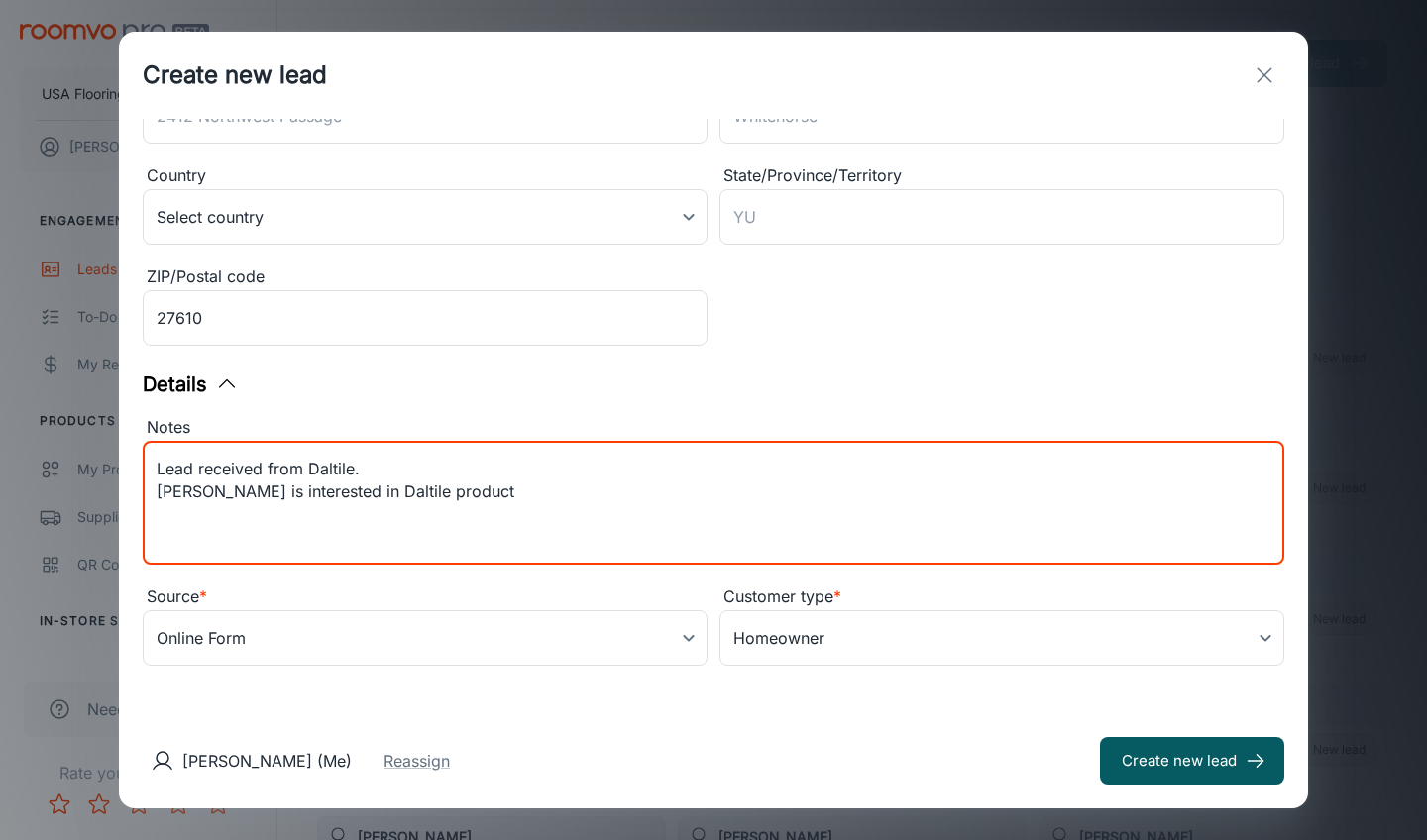 click on "Lead received from Daltile.
[PERSON_NAME] is interested in Daltile produc" at bounding box center (714, 503) 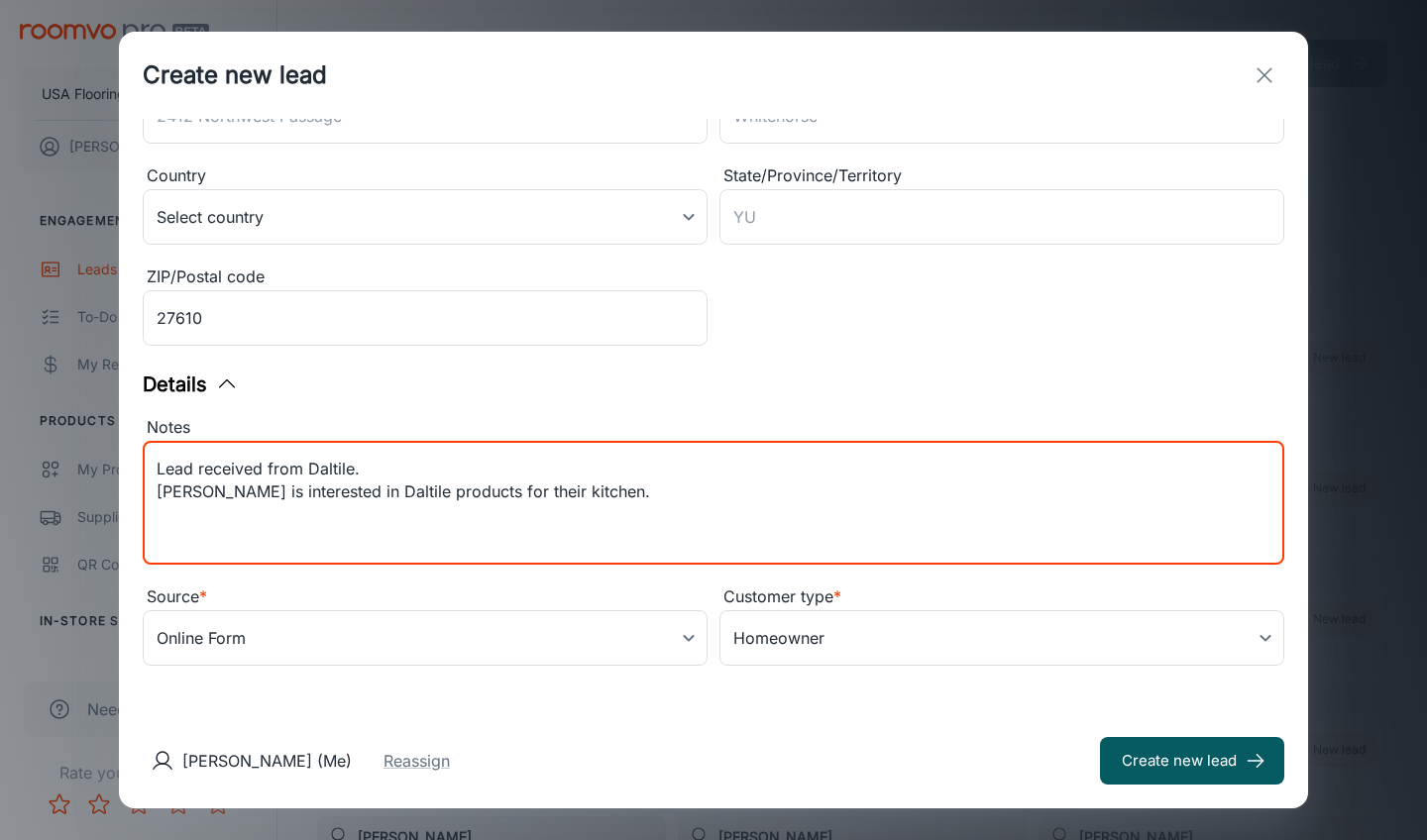 click on "Lead received from Daltile.
[PERSON_NAME] is interested in Daltile products for their kitchen." at bounding box center (714, 503) 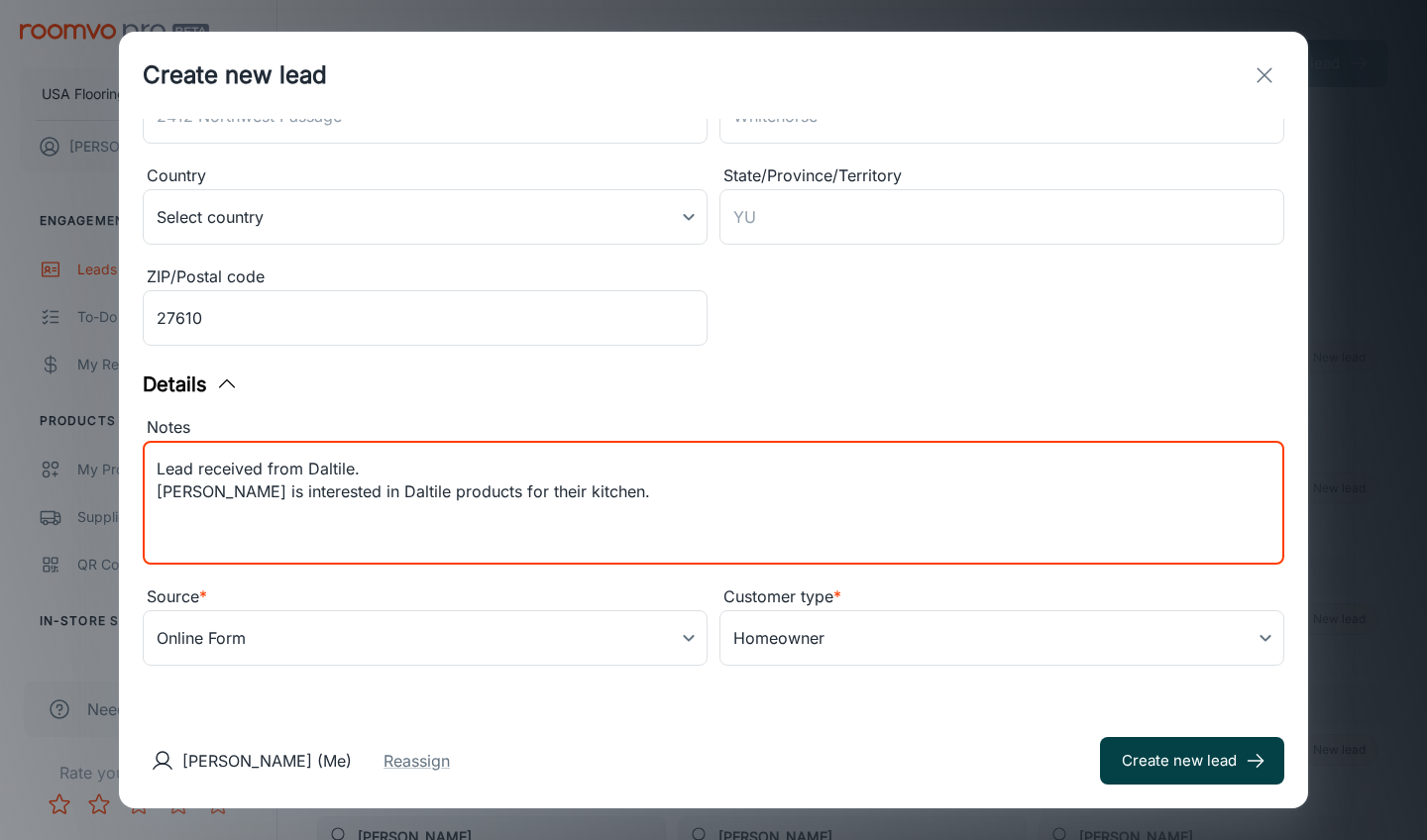 type on "Lead received from Daltile.
[PERSON_NAME] is interested in Daltile products for their kitchen." 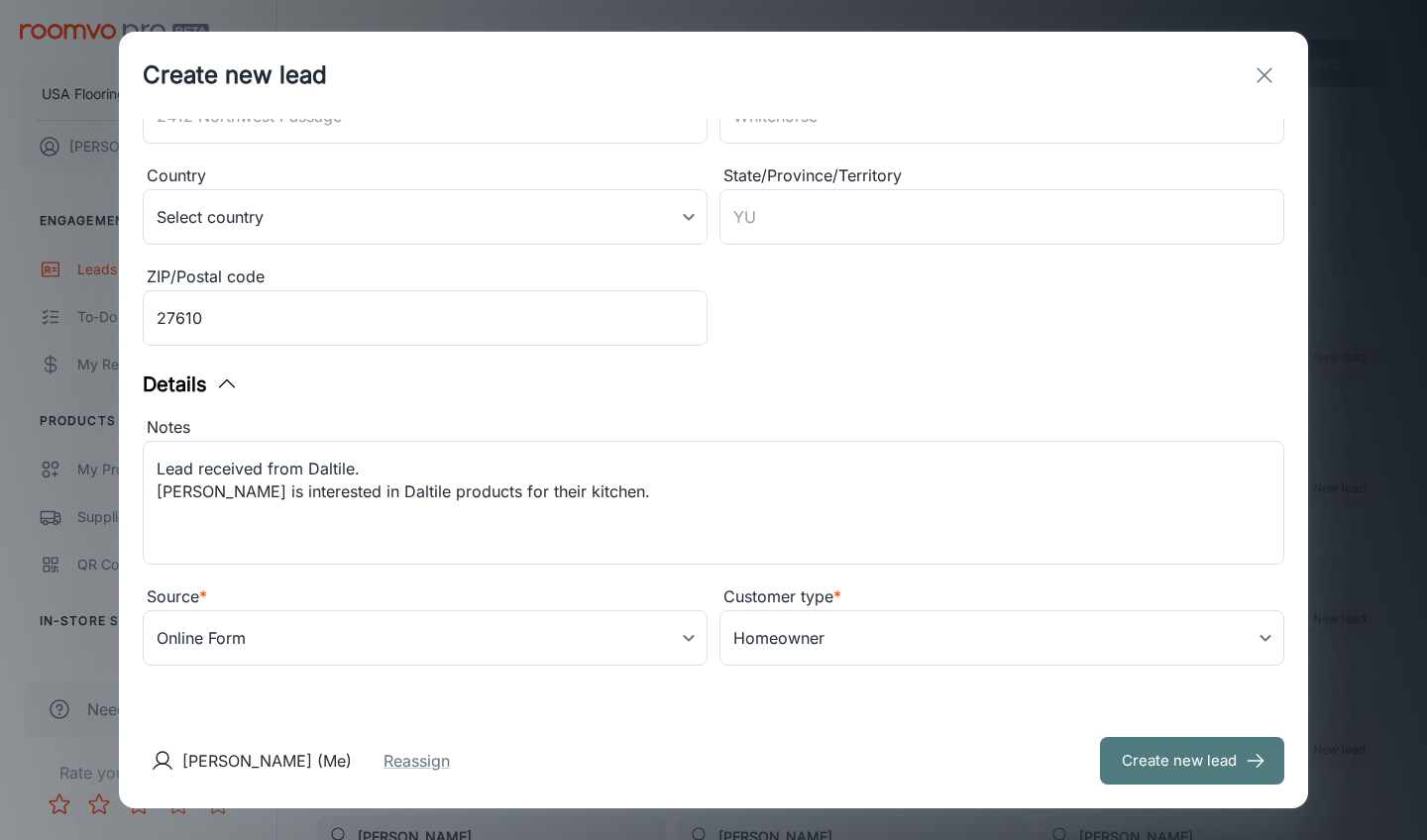 click on "Create new lead" at bounding box center (1192, 761) 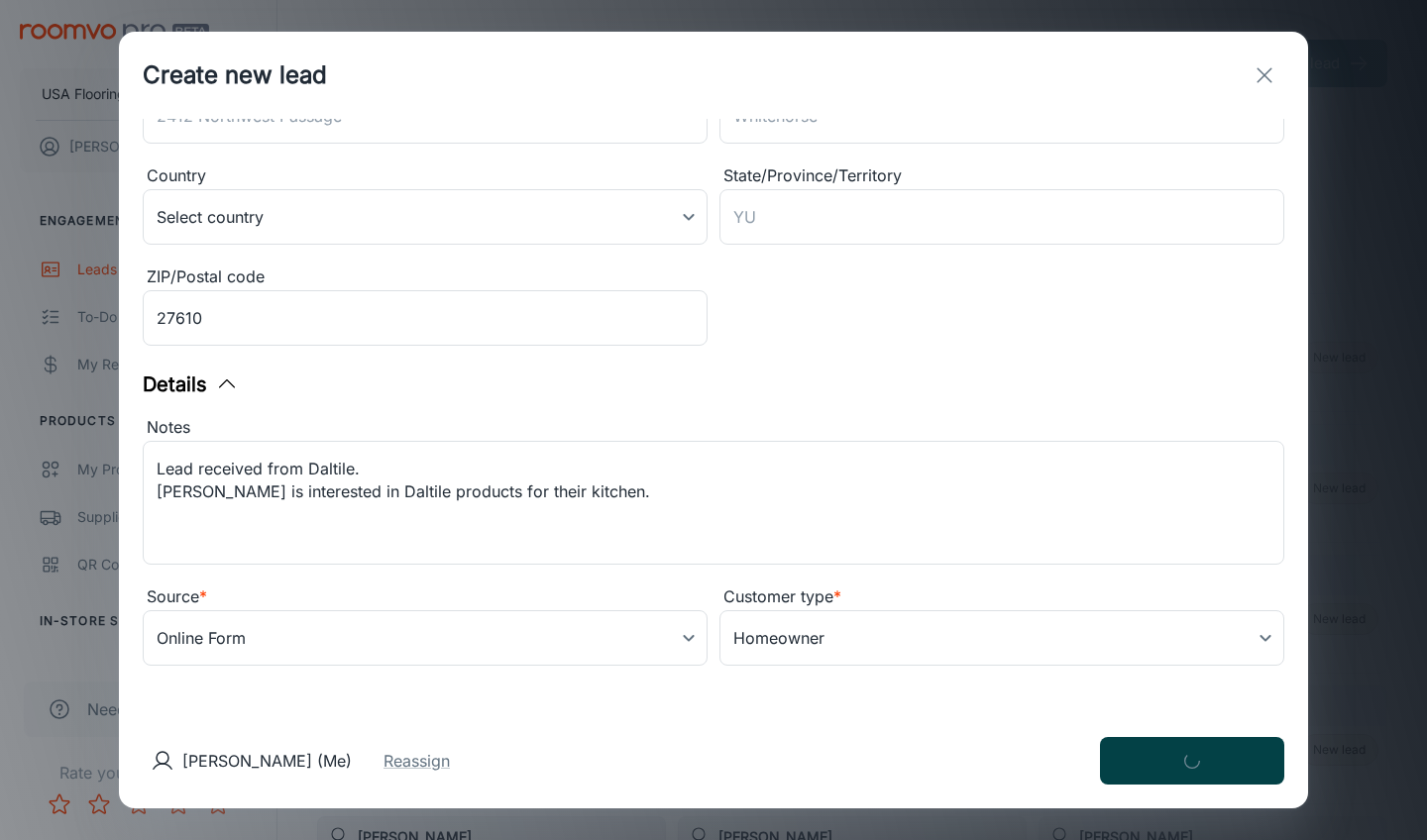 type 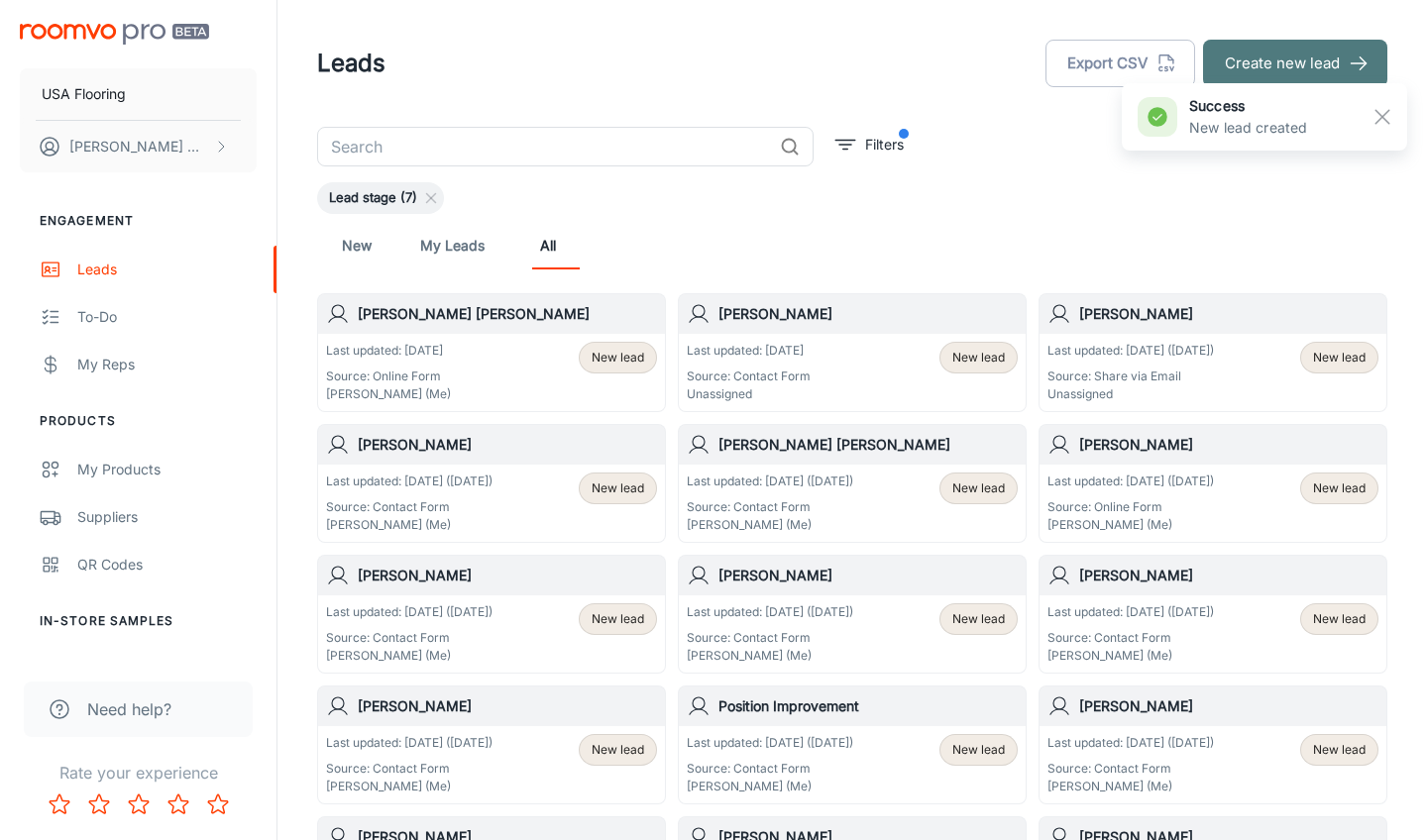 click on "Create new lead" at bounding box center (1295, 63) 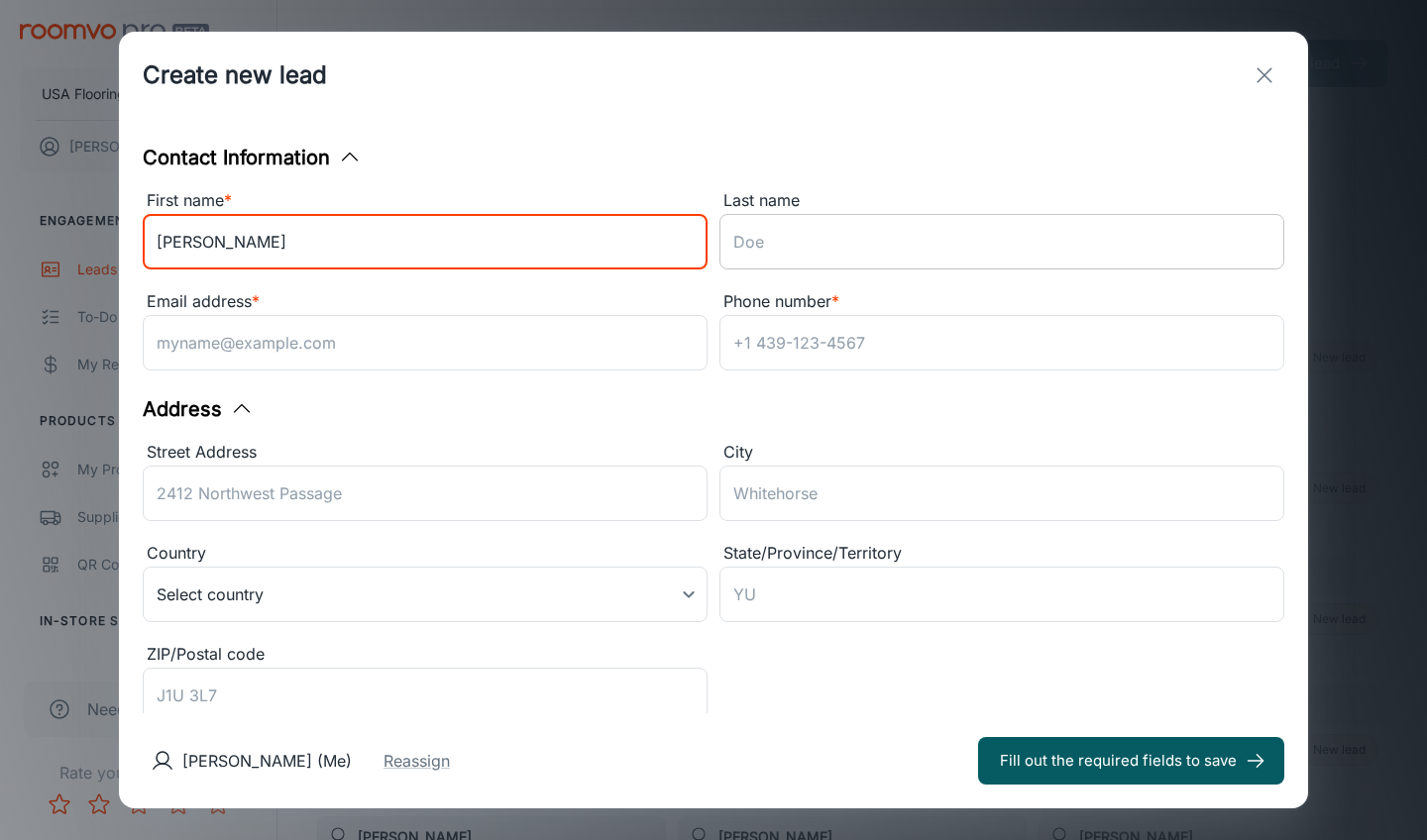 type on "[PERSON_NAME]" 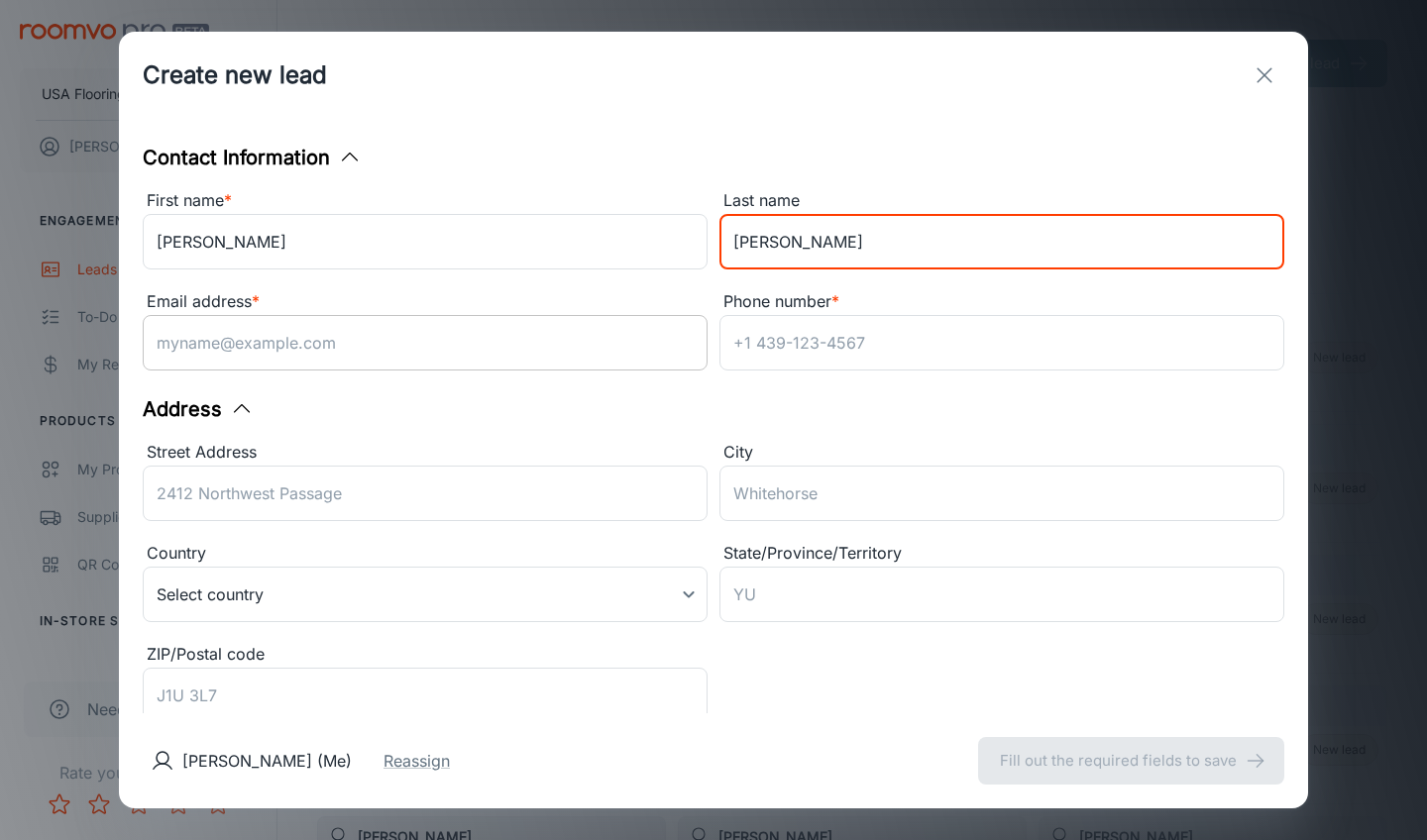 type on "[PERSON_NAME]" 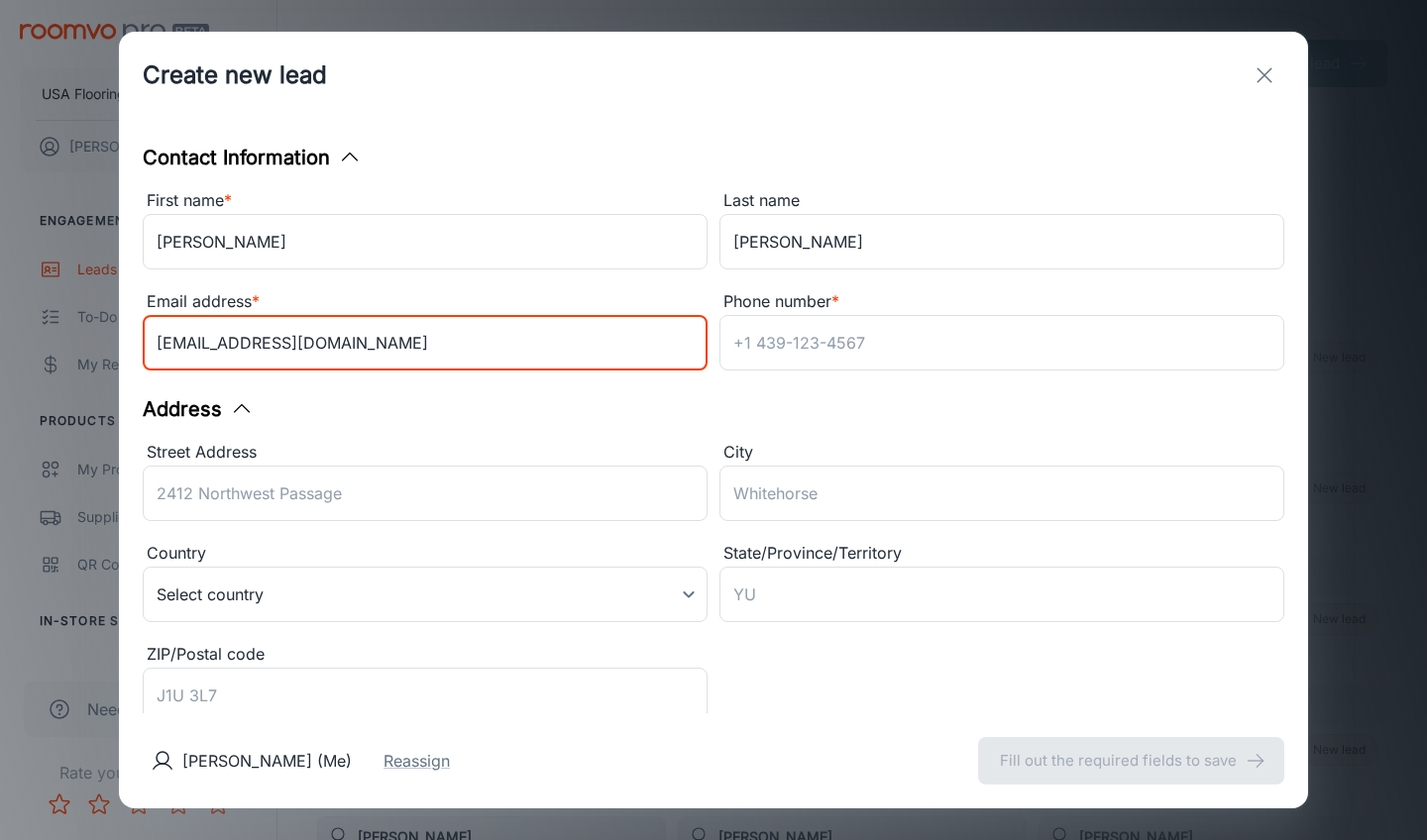 type on "[EMAIL_ADDRESS][DOMAIN_NAME]" 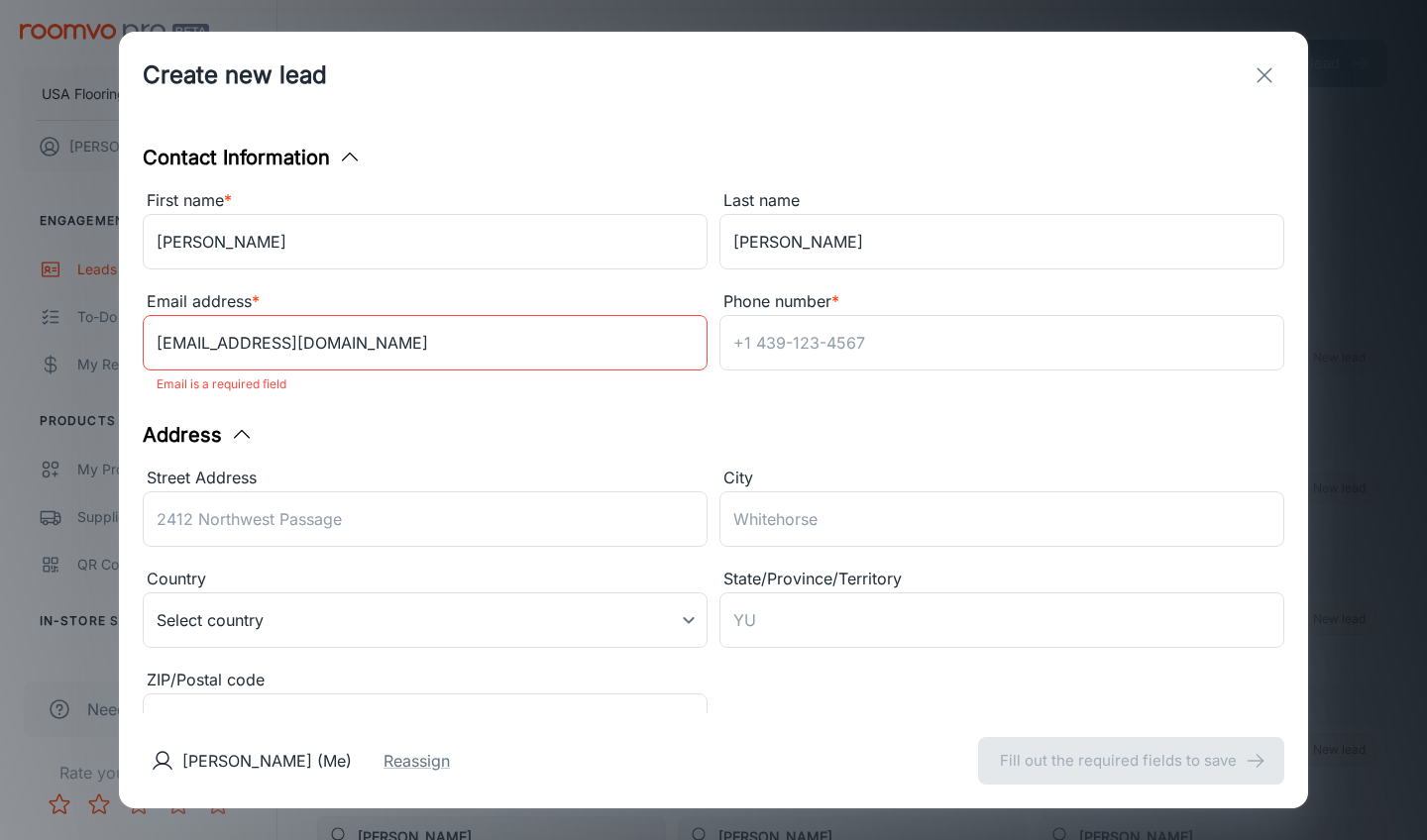 click on "Phone number *" at bounding box center [1002, 302] 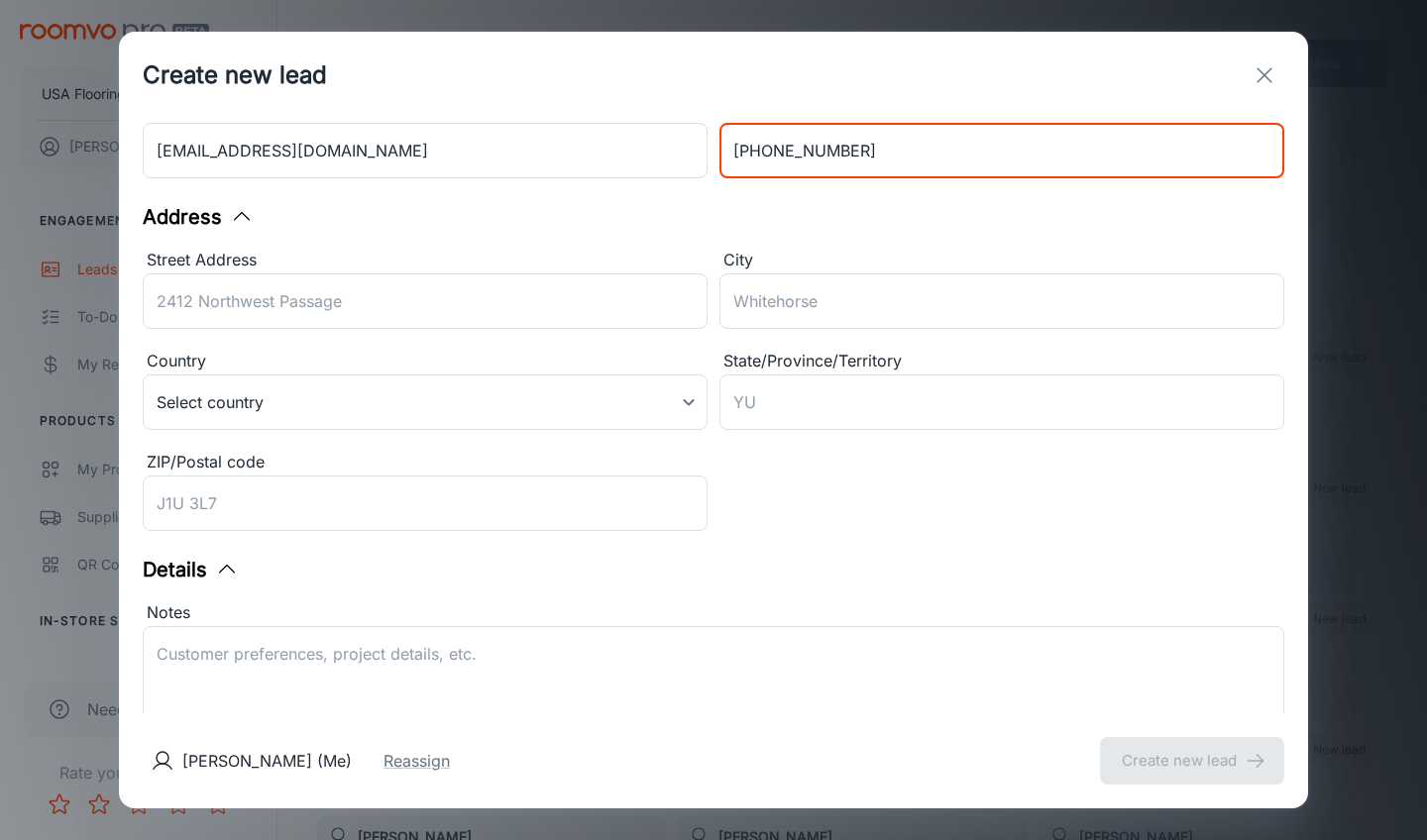 scroll, scrollTop: 239, scrollLeft: 0, axis: vertical 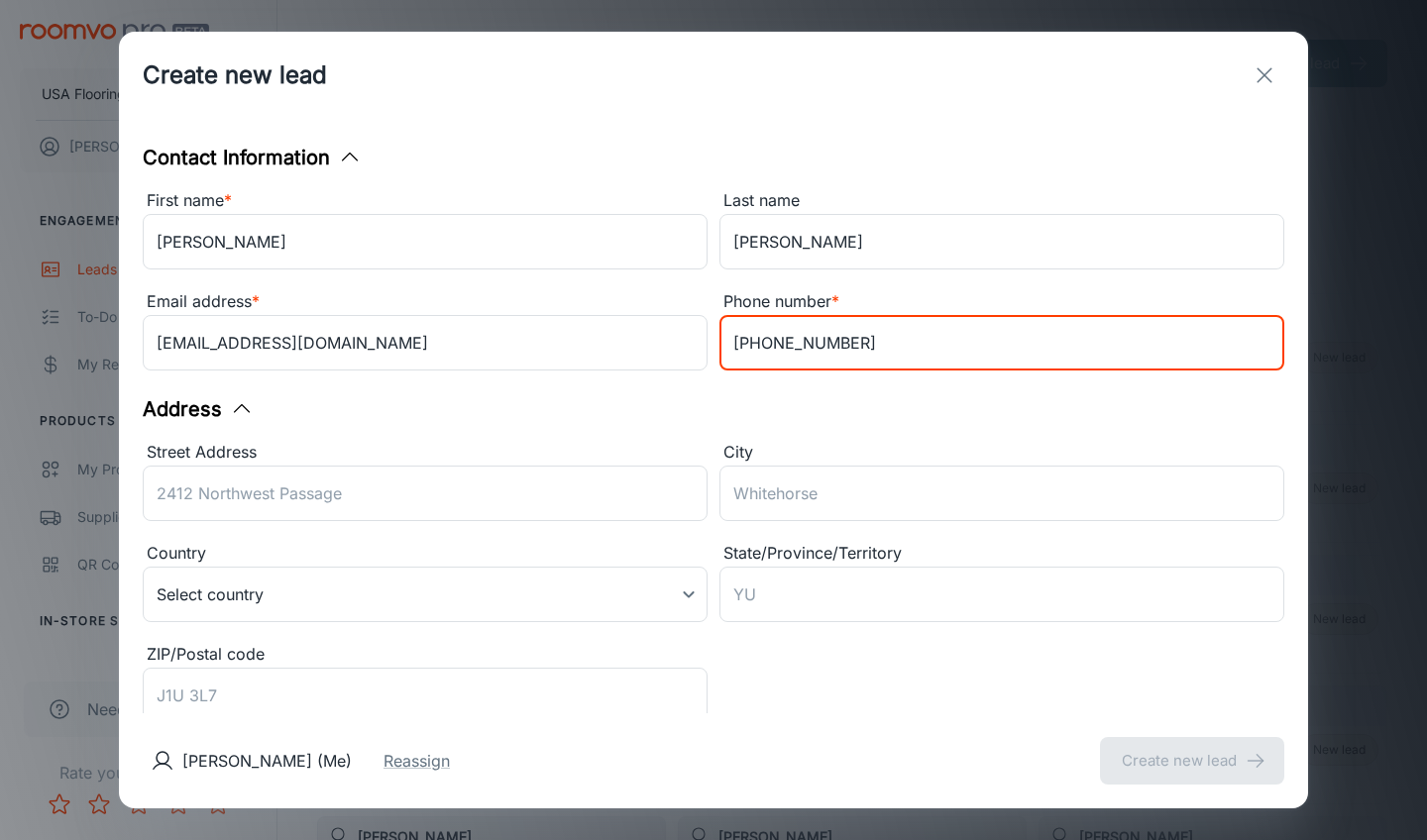 type on "[PHONE_NUMBER]" 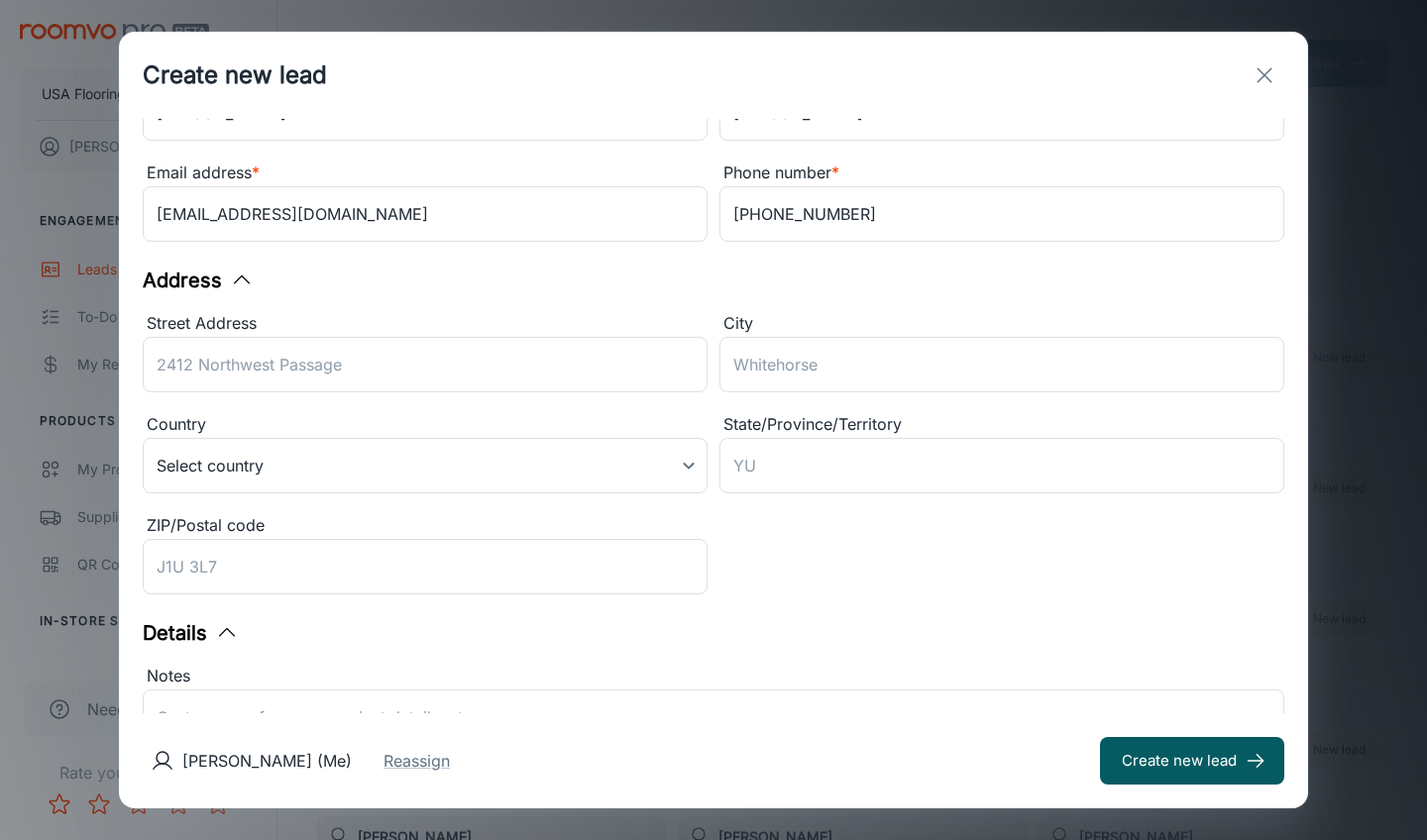 scroll, scrollTop: 150, scrollLeft: 0, axis: vertical 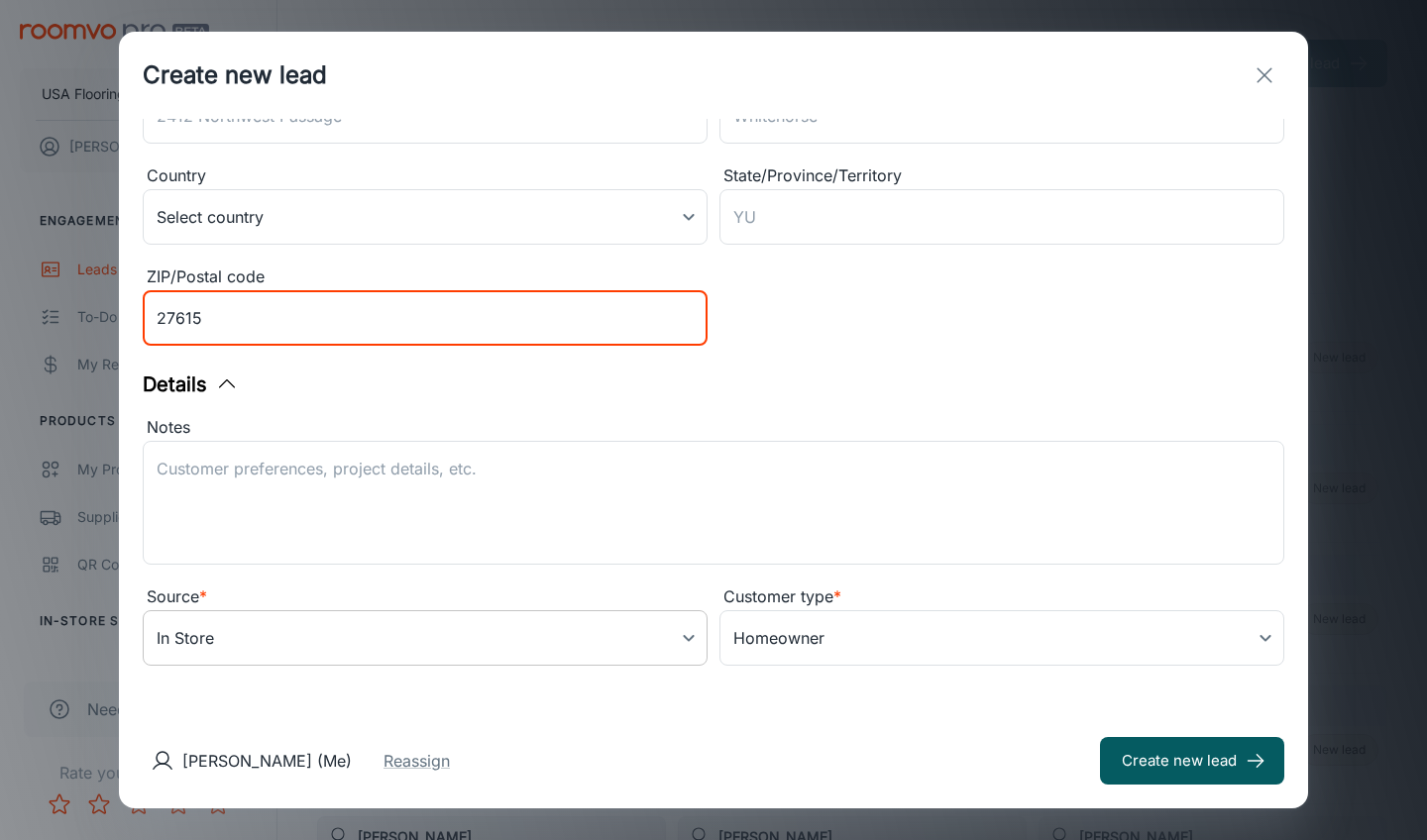 type on "27615" 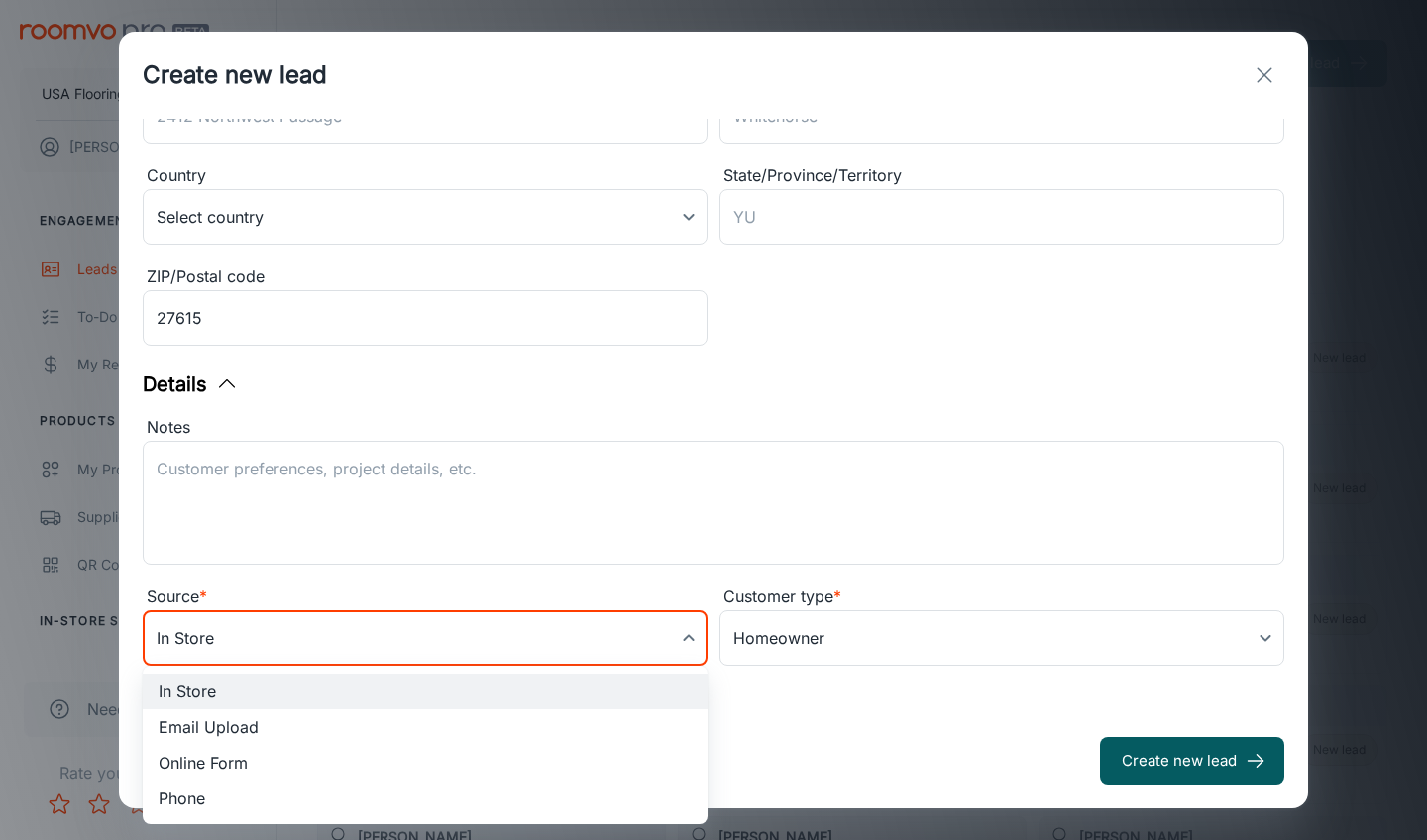 click on "Online Form" at bounding box center (425, 763) 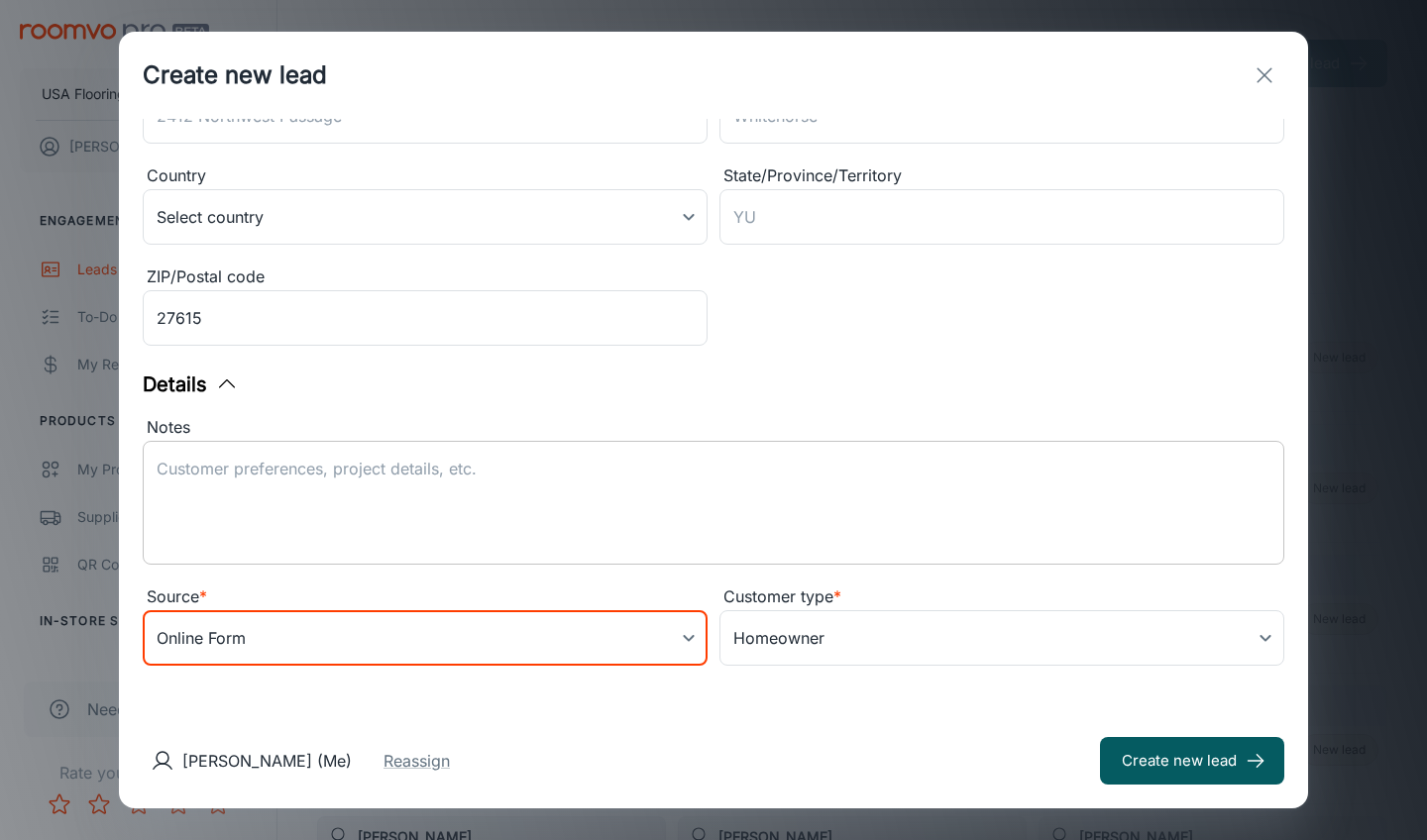 click on "Notes" at bounding box center [714, 503] 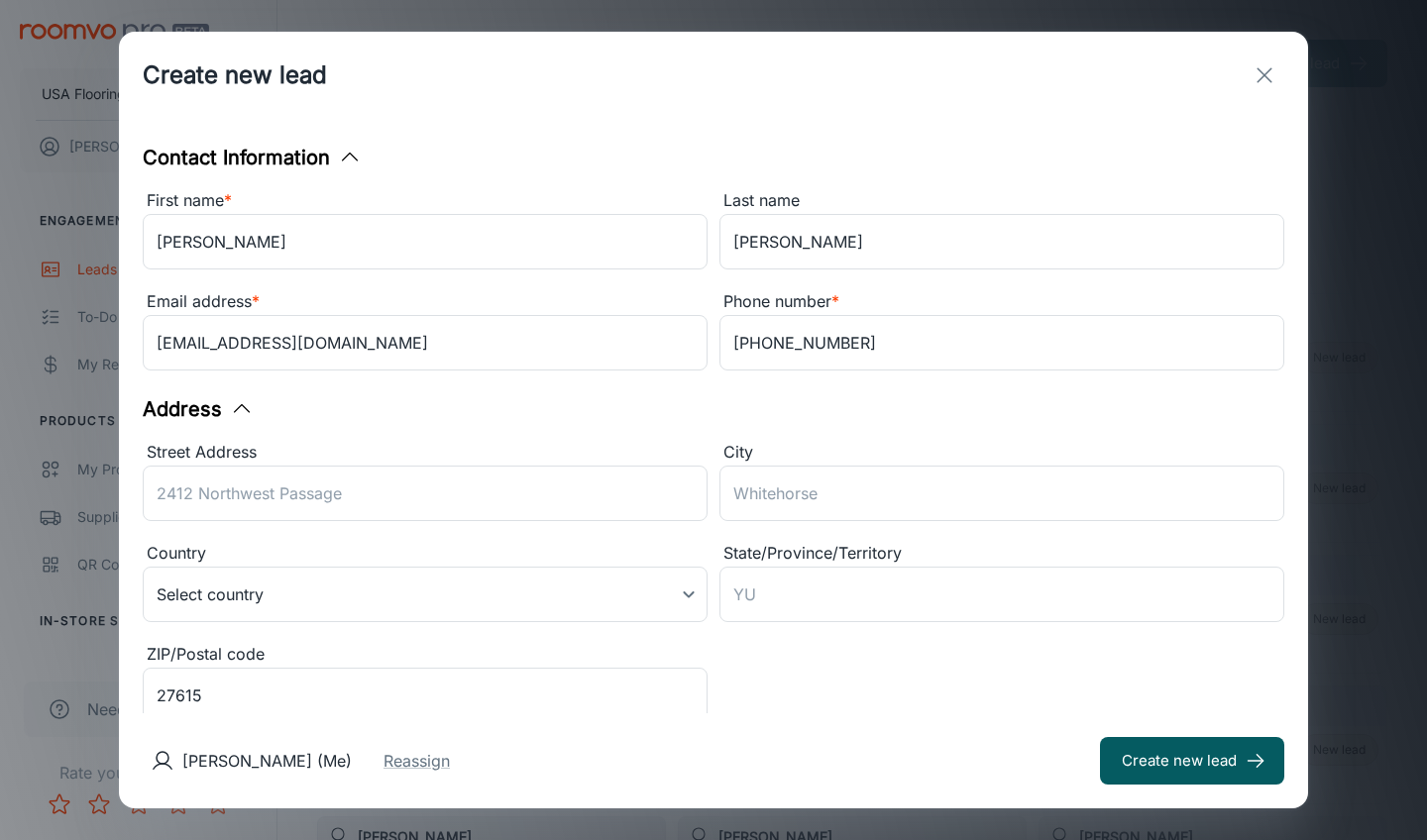 scroll, scrollTop: 0, scrollLeft: 0, axis: both 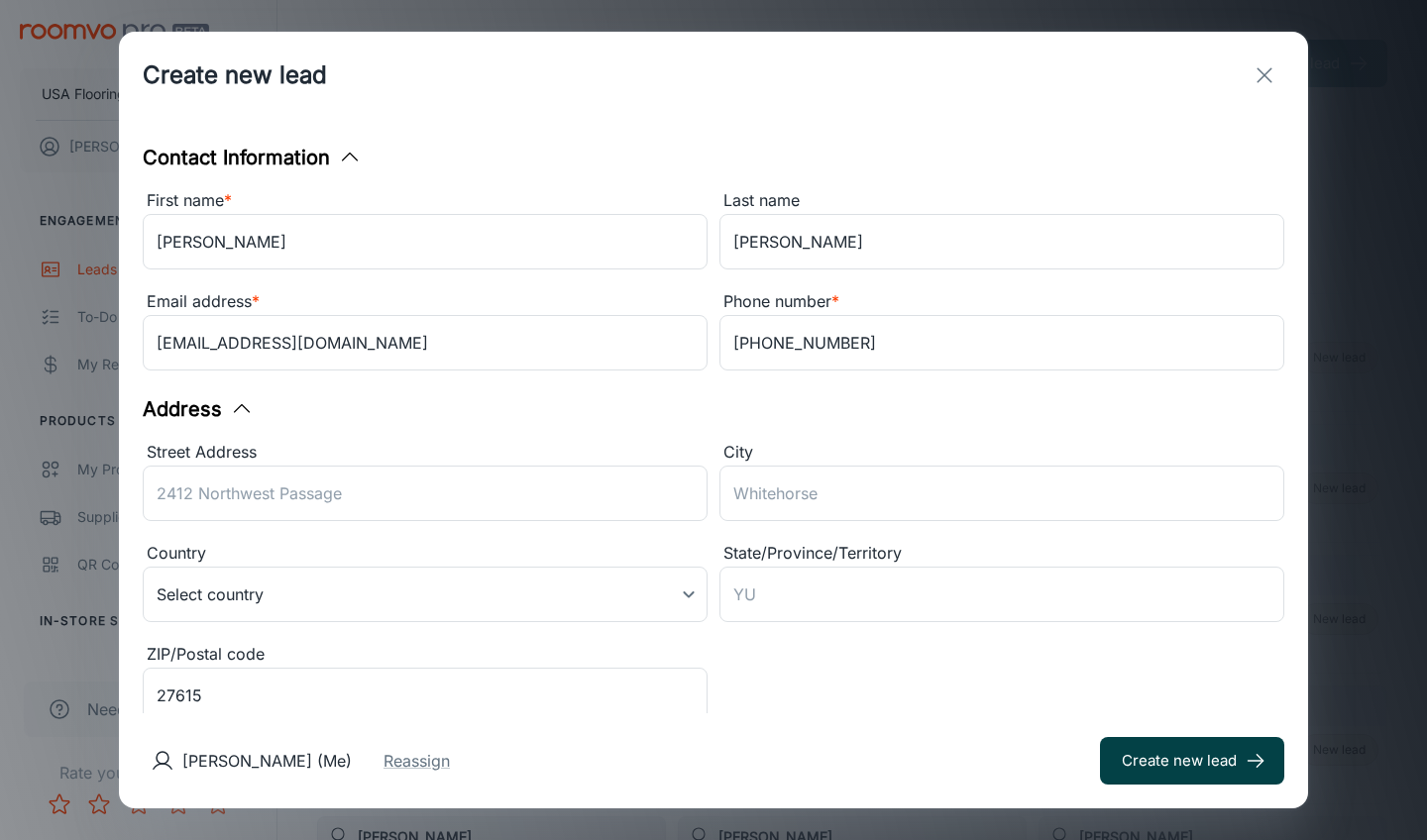 type on "Lead received from Daltile.
[PERSON_NAME] is interested in Daltile products for their bathroom." 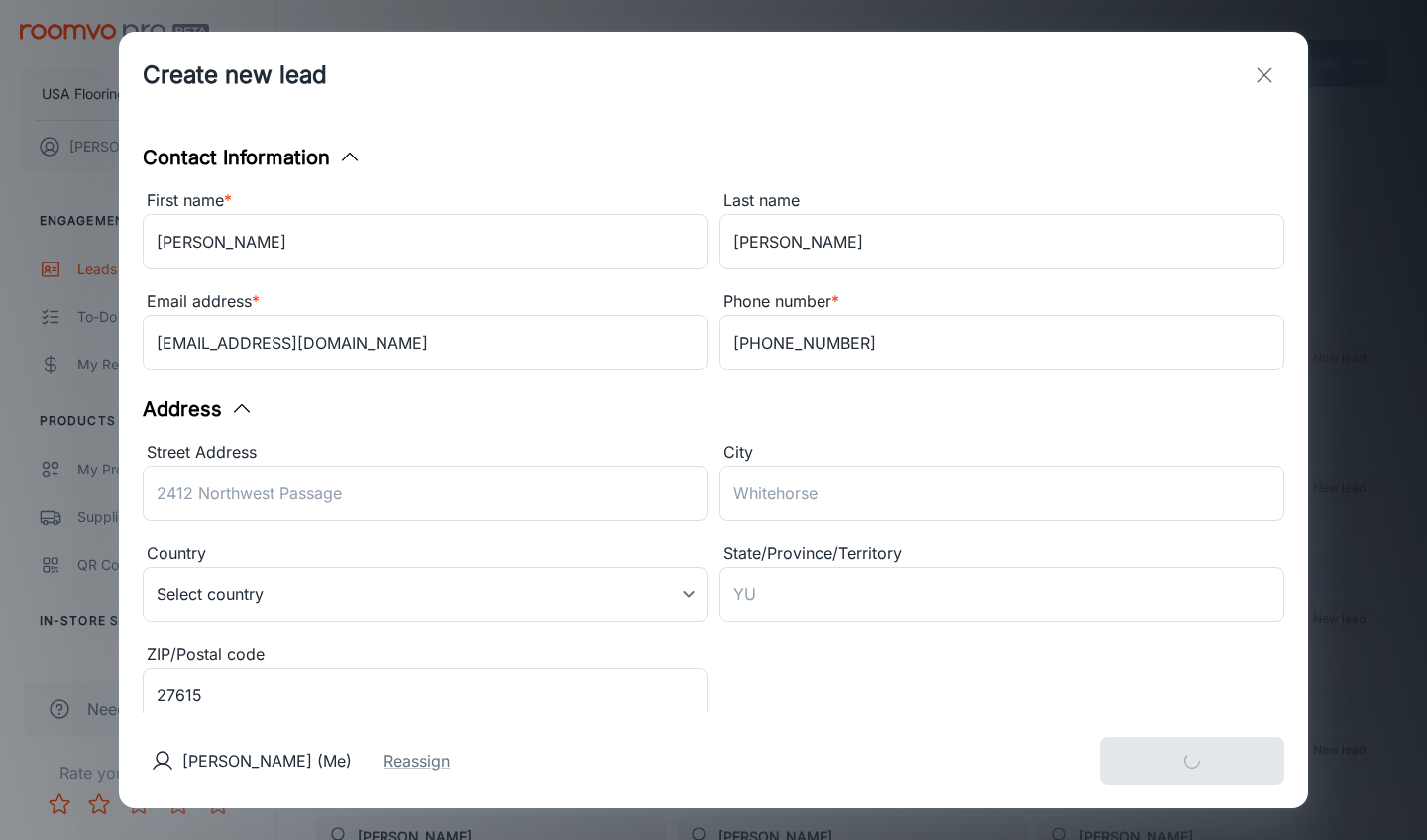 type 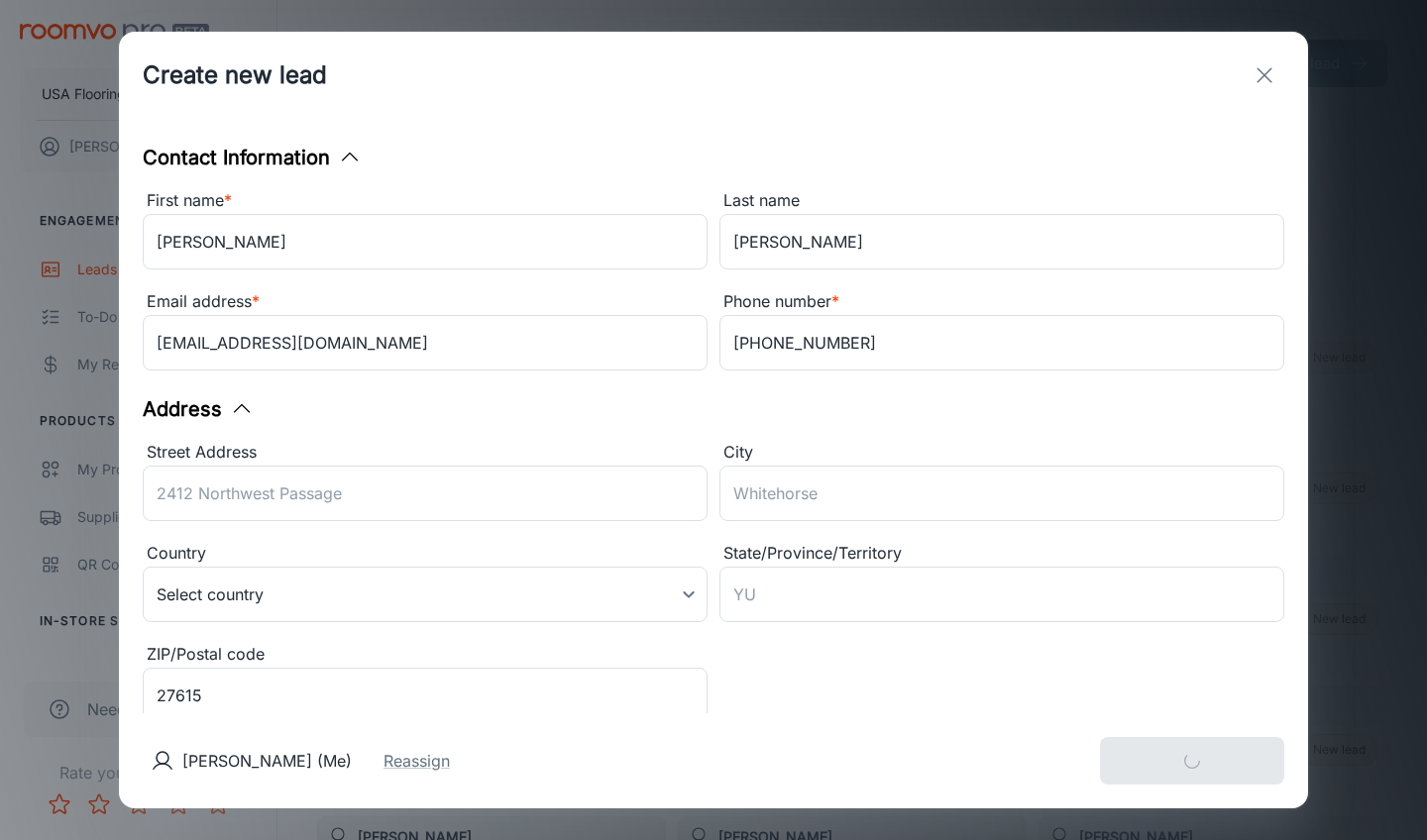 type 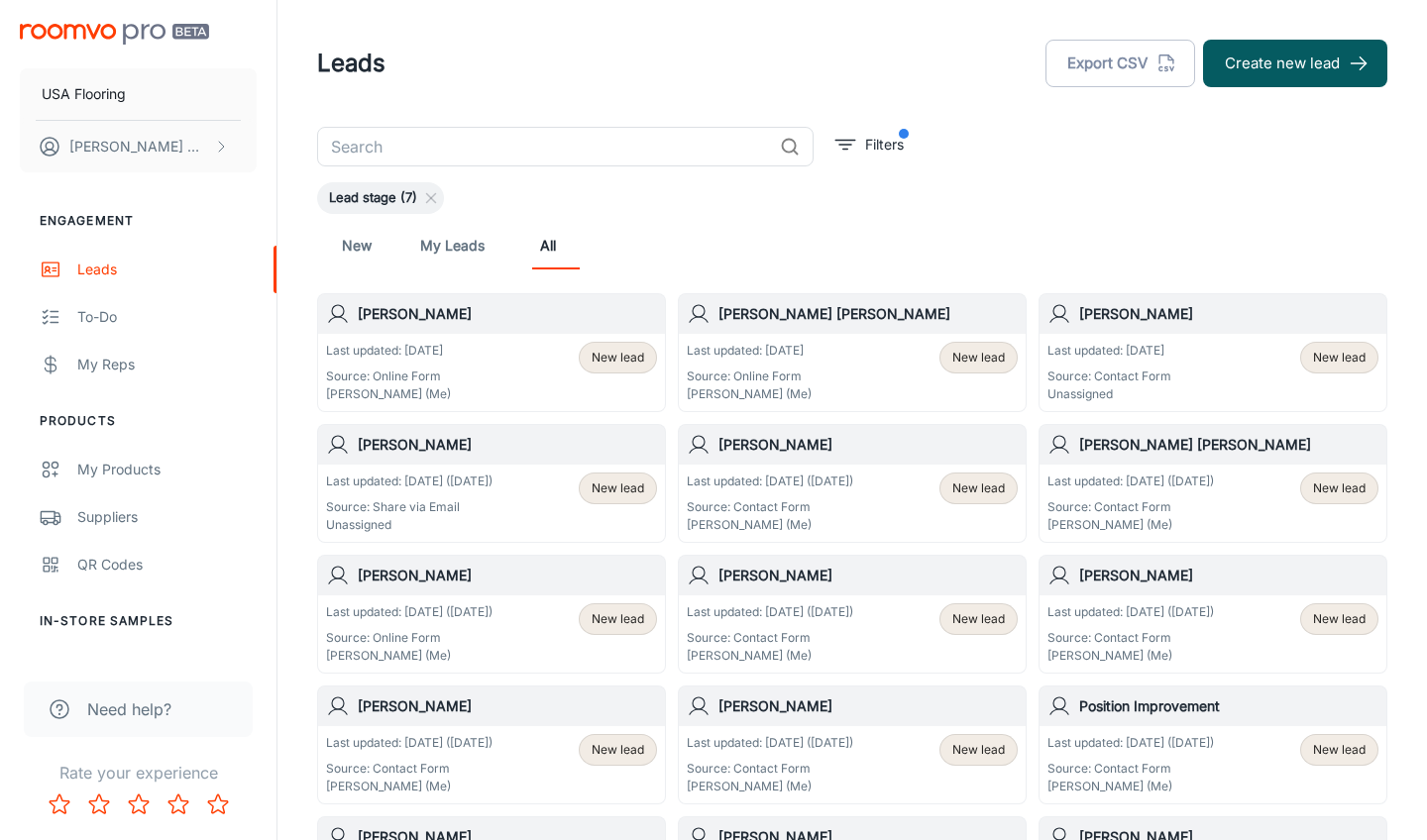 click on "Last updated: [DATE] Source: Contact Form Unassigned New lead" at bounding box center (1213, 372) 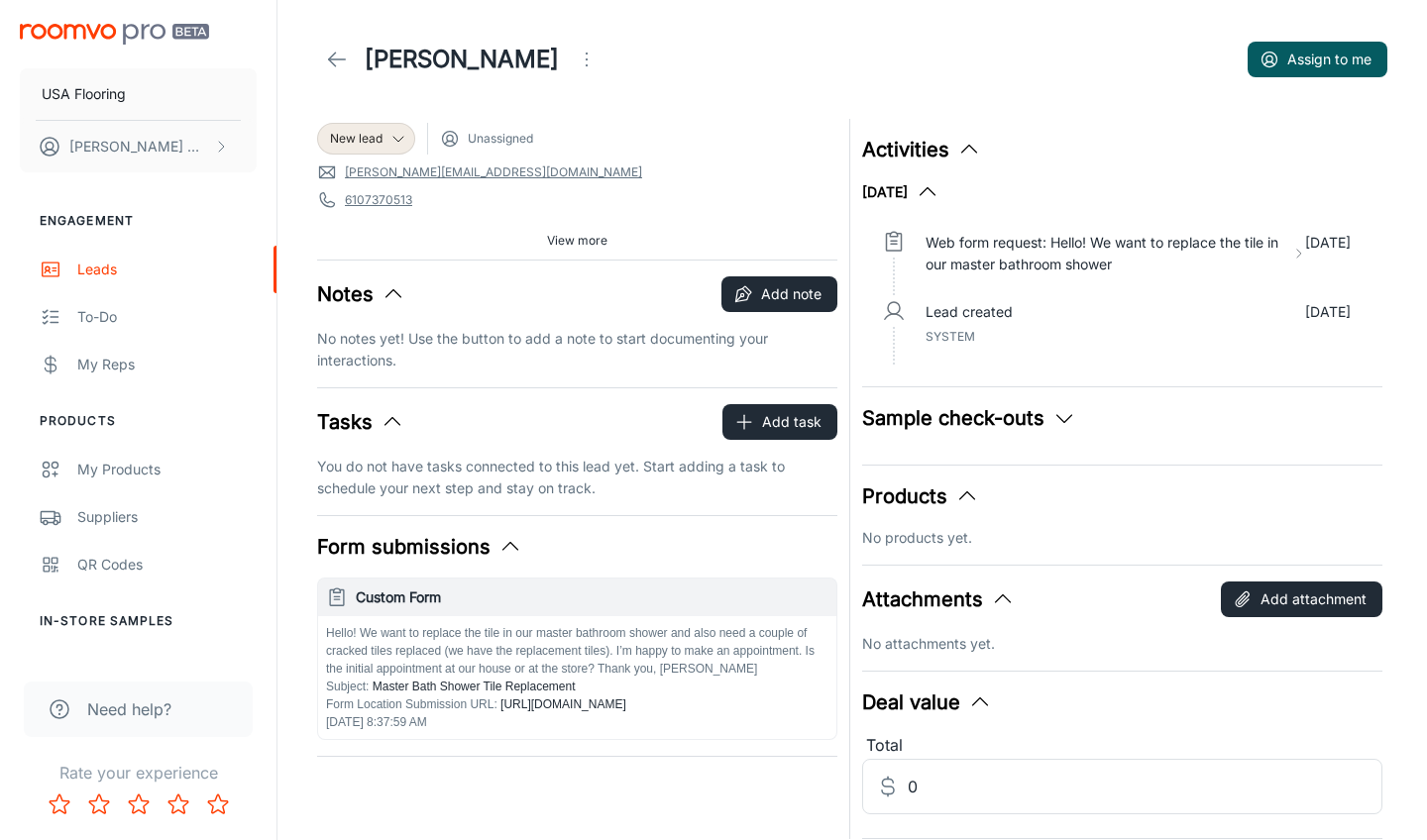 click on "[PERSON_NAME]  Assign to me" at bounding box center [852, 59] 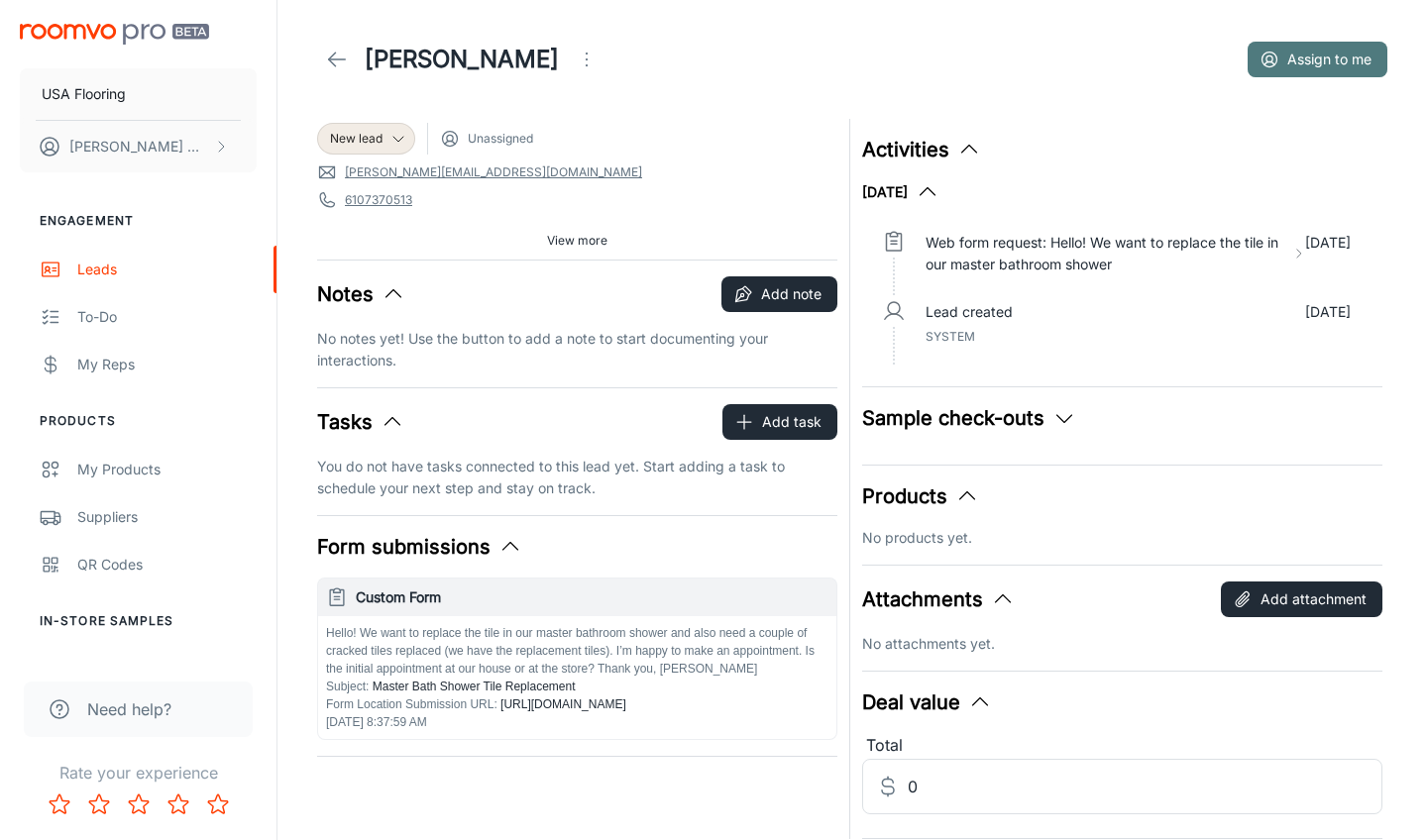 click 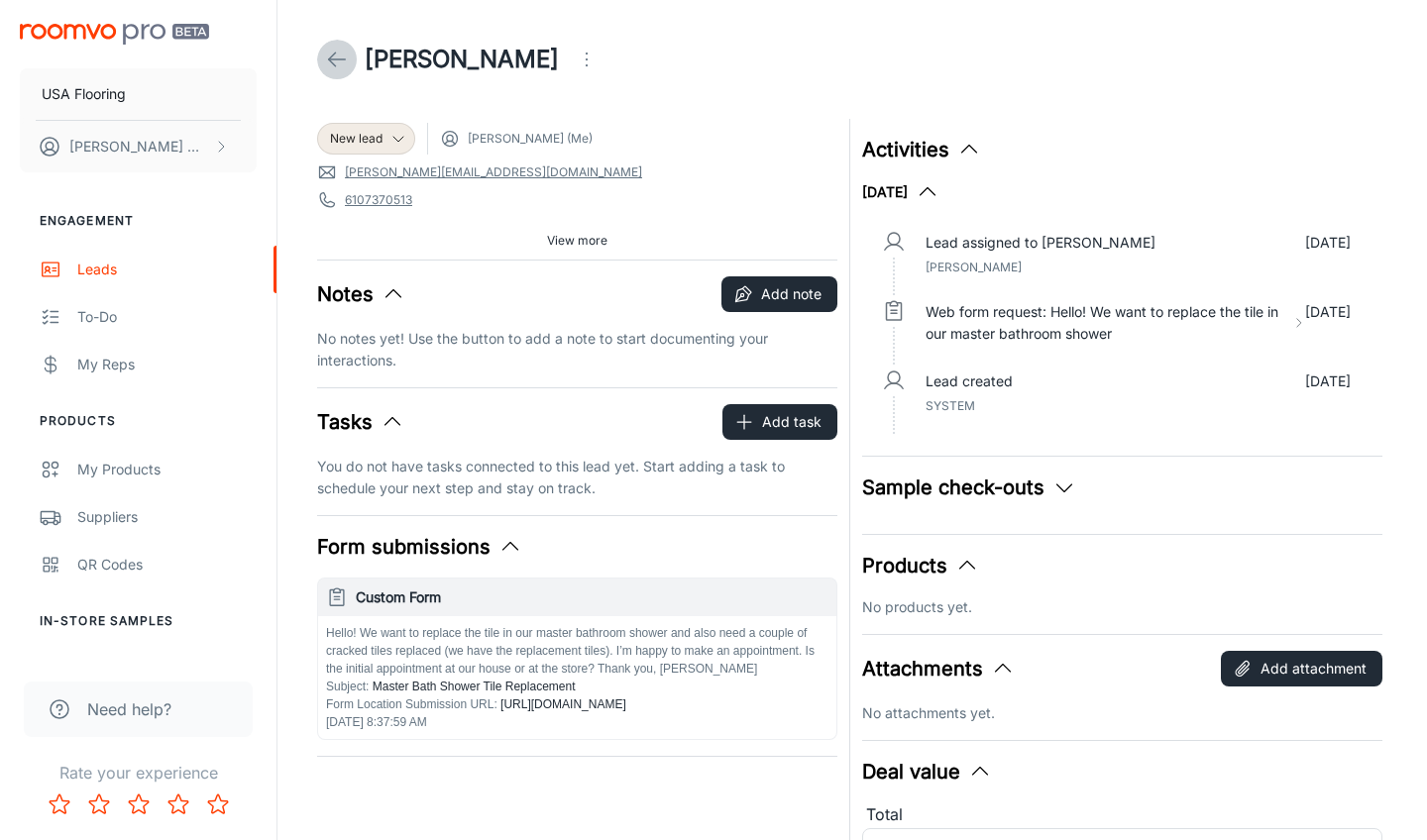 click 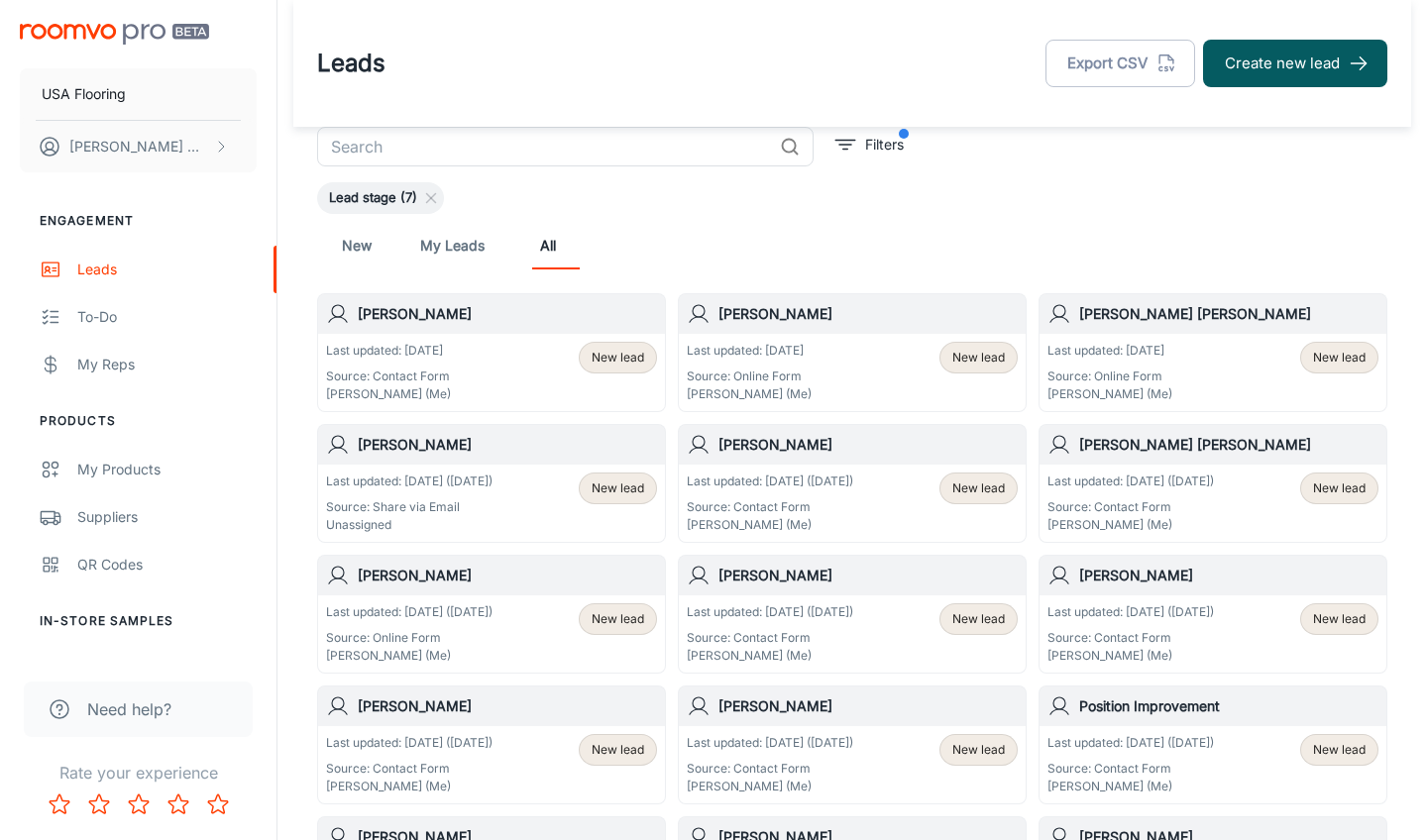 scroll, scrollTop: 0, scrollLeft: 0, axis: both 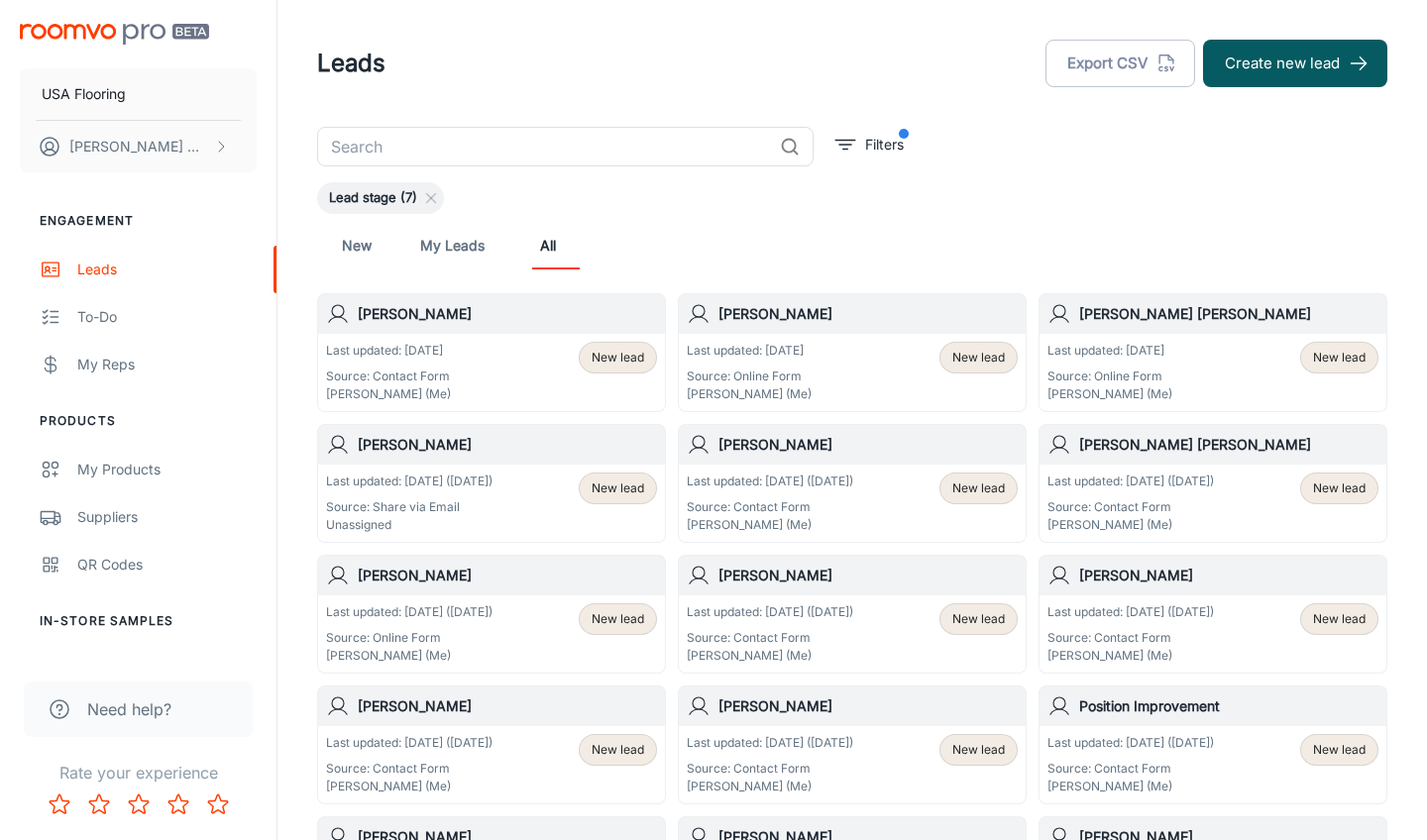click on "Source: Share via Email" at bounding box center [409, 507] 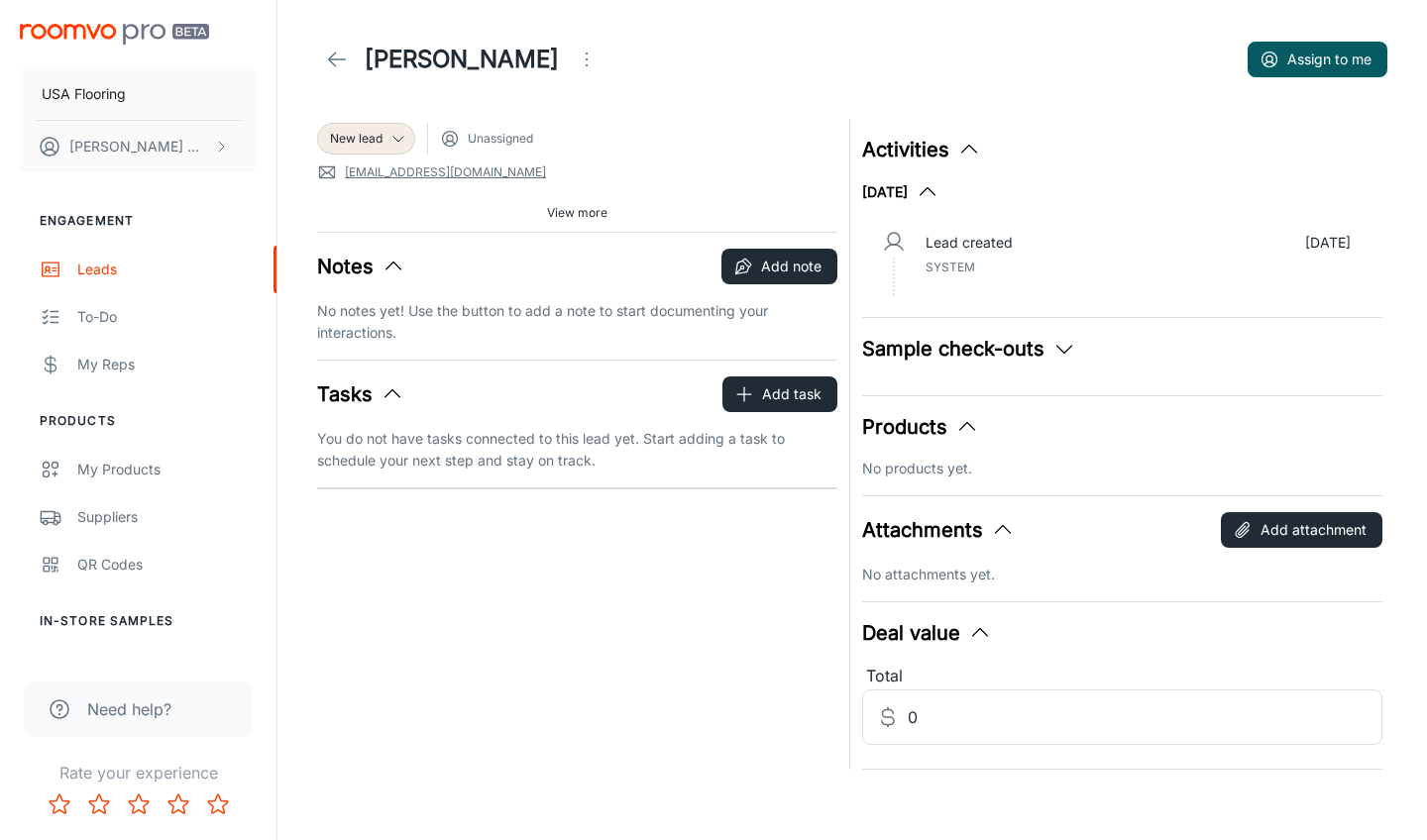 click on "View more" at bounding box center (577, 213) 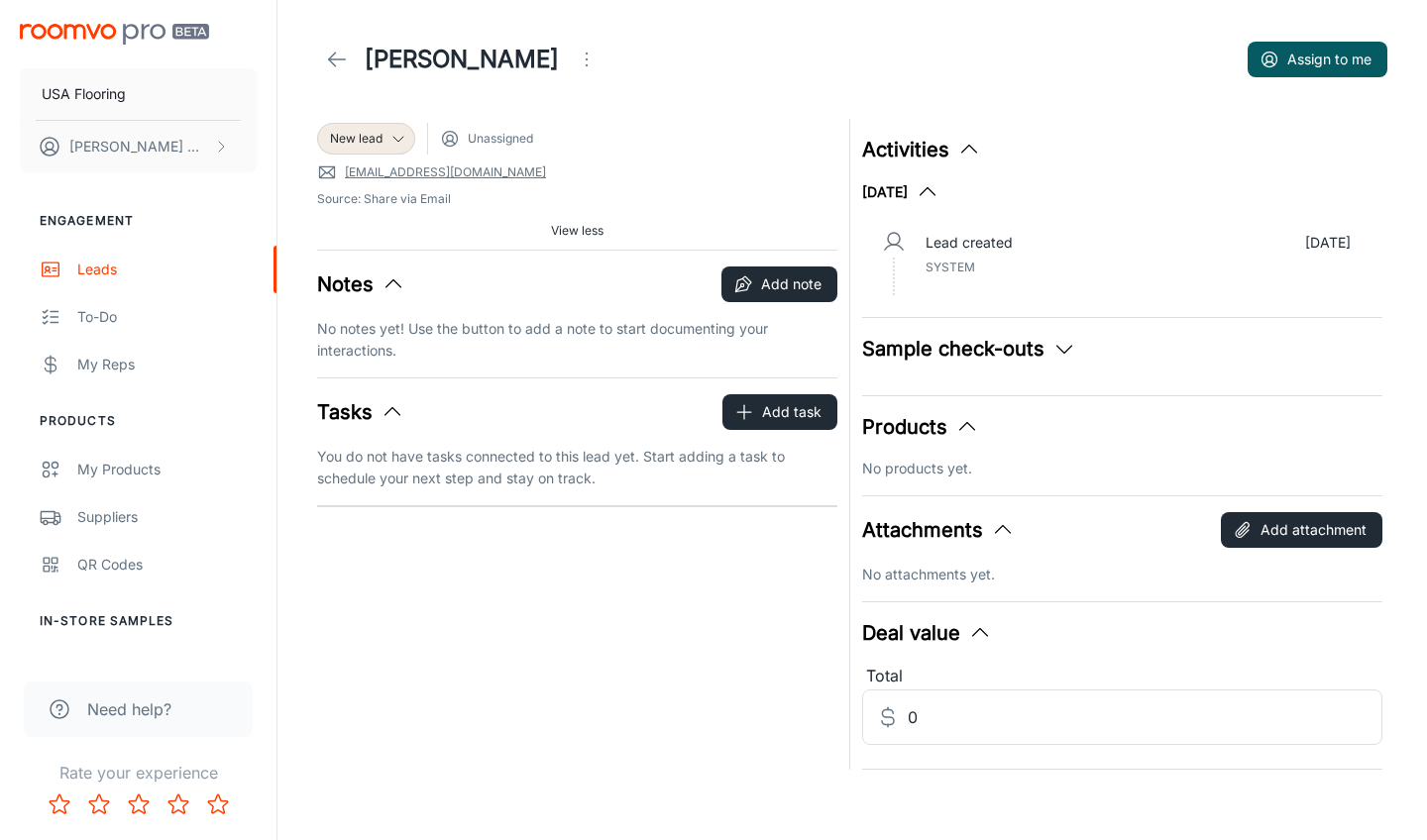 click 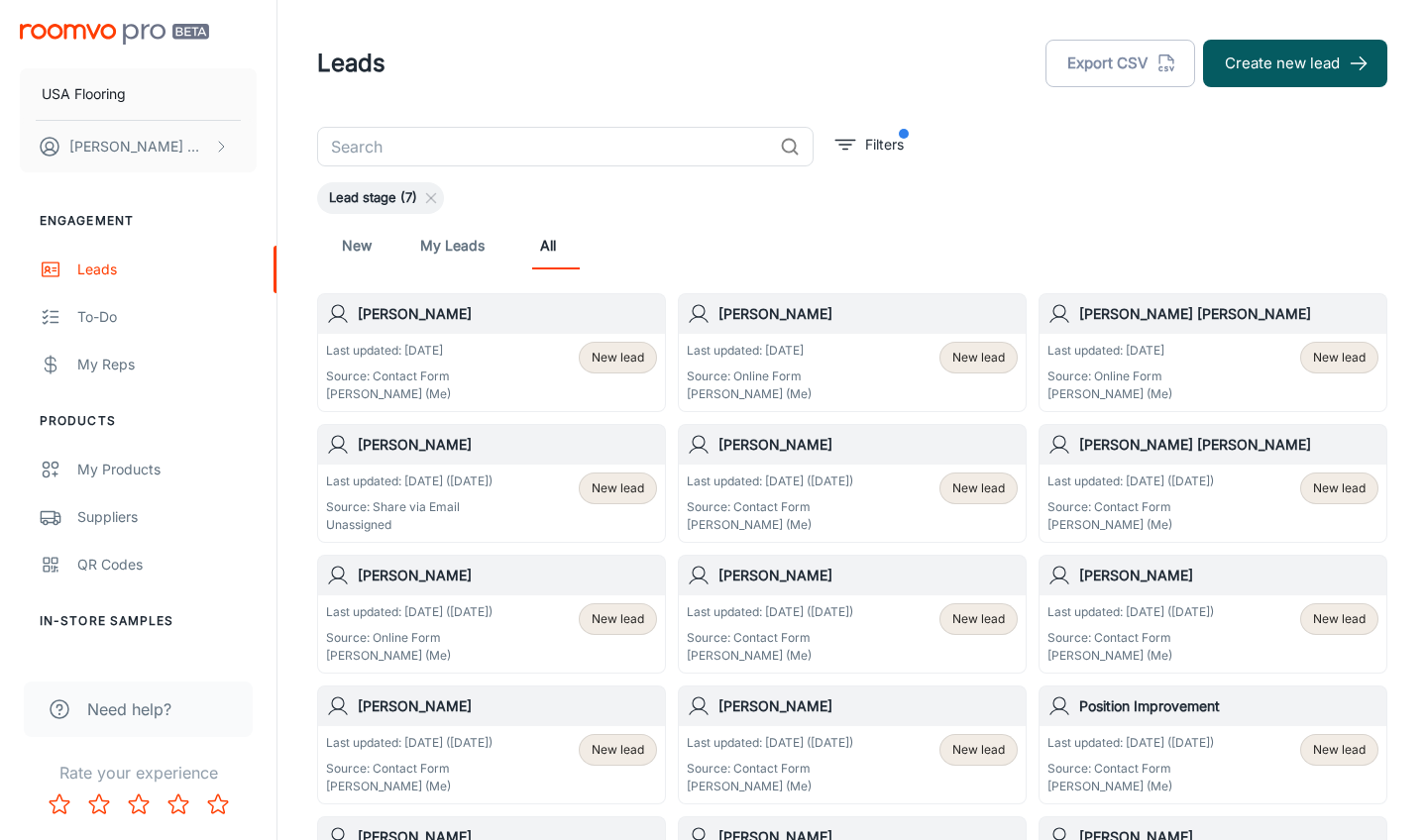 scroll, scrollTop: 0, scrollLeft: 0, axis: both 